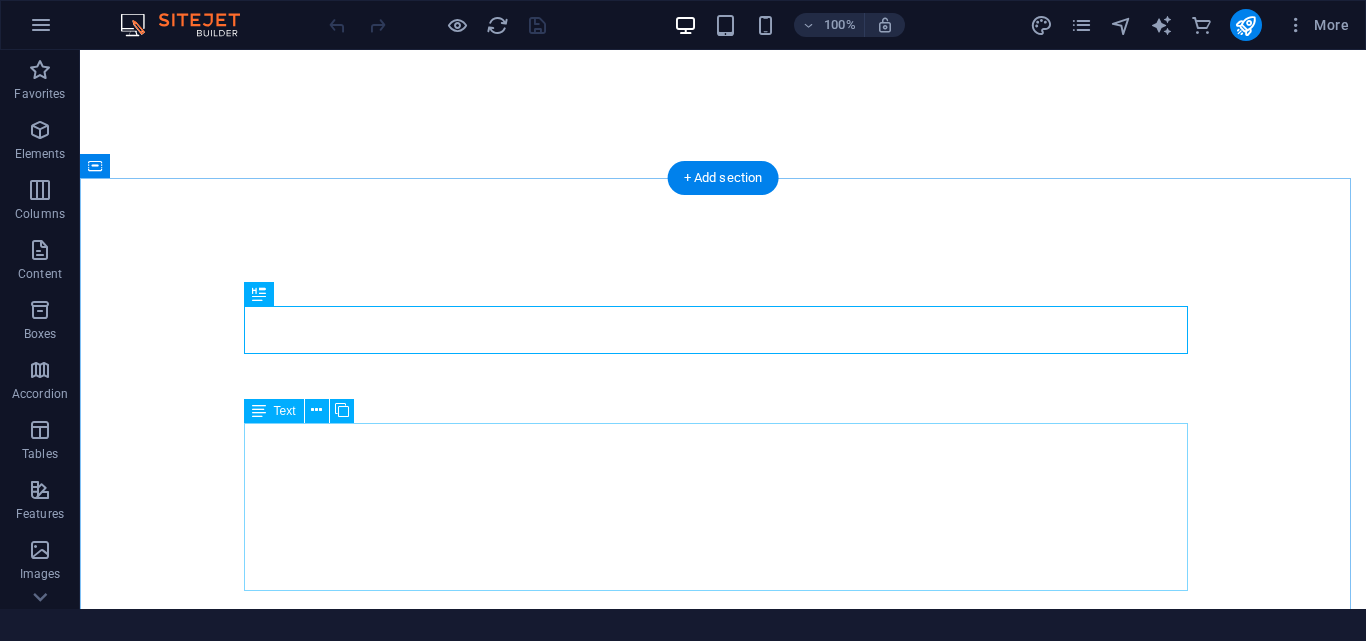 scroll, scrollTop: 0, scrollLeft: 0, axis: both 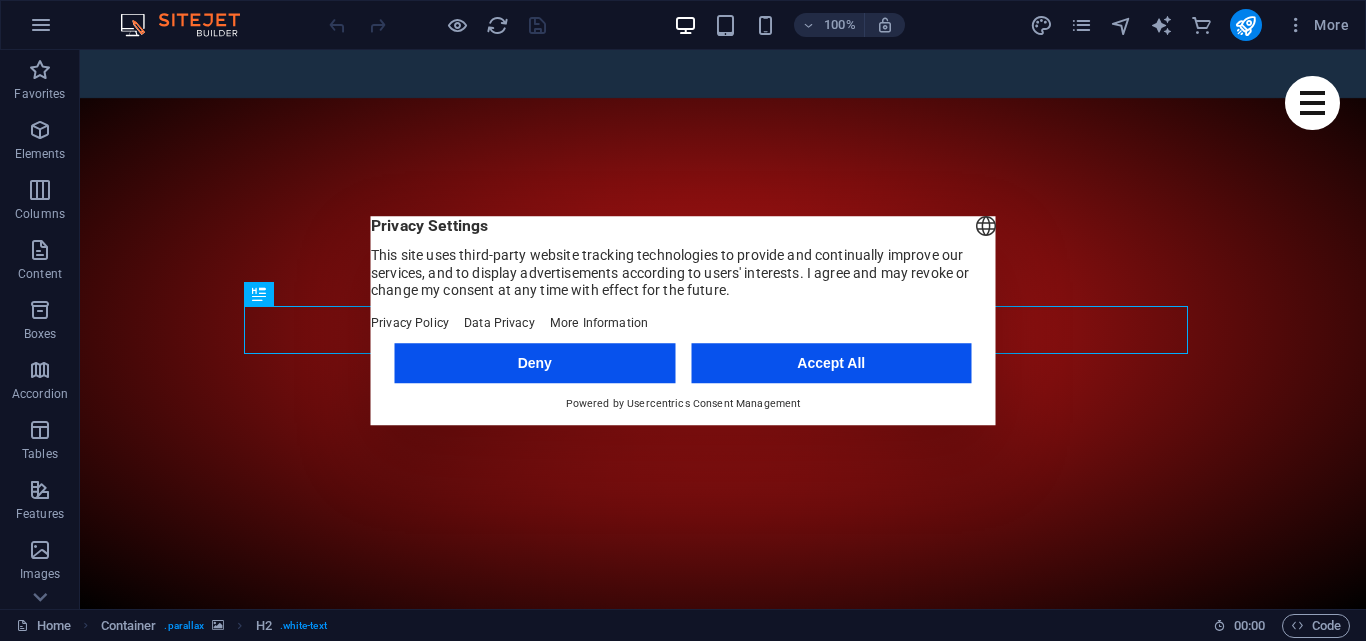 click on "Accept All" at bounding box center [831, 363] 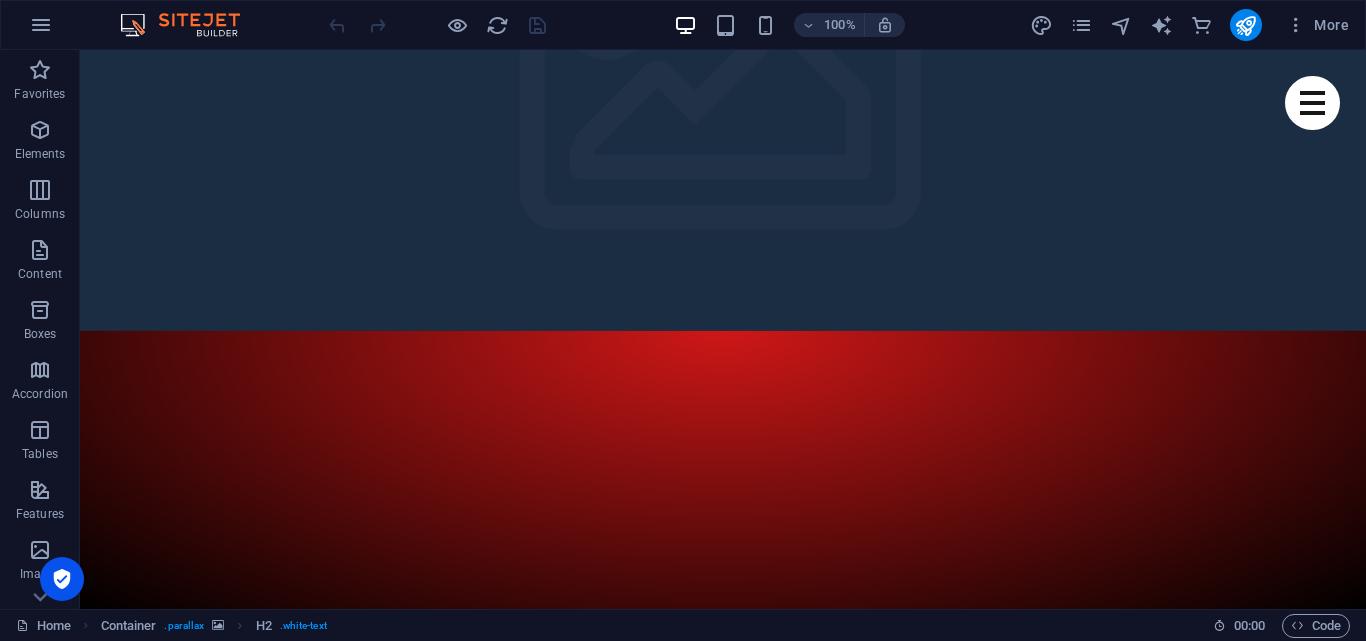 scroll, scrollTop: 0, scrollLeft: 0, axis: both 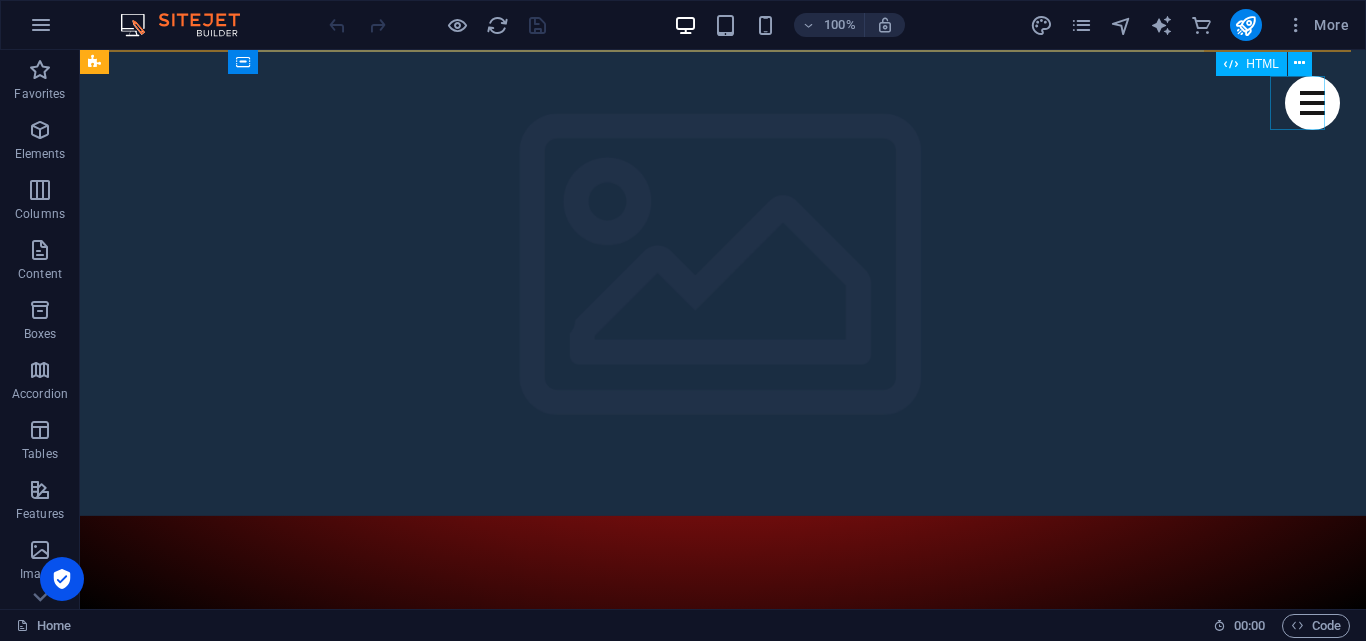click at bounding box center (1312, 103) 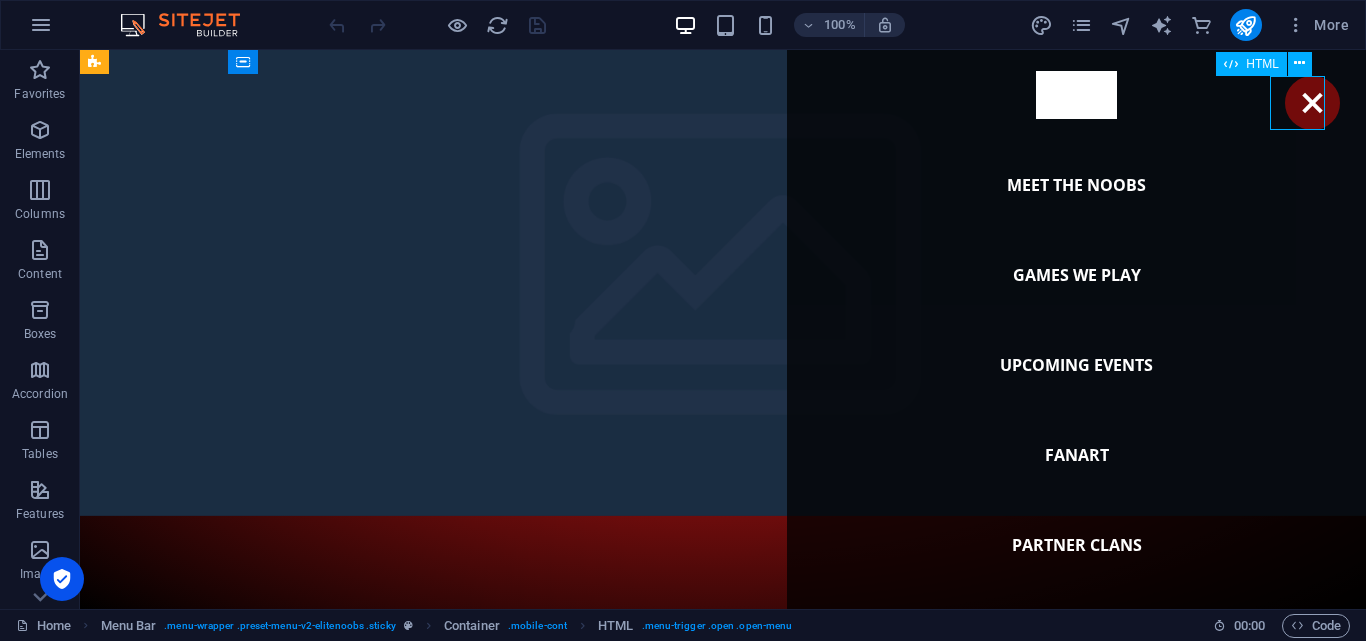 click at bounding box center [1312, 103] 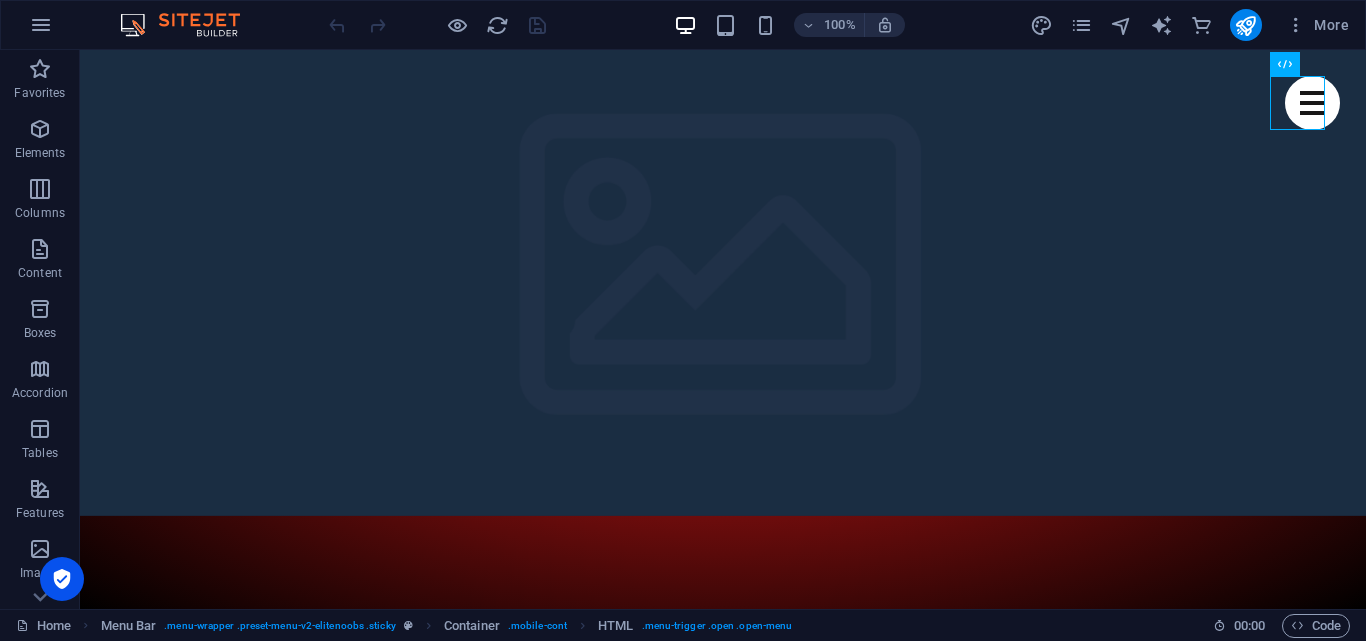 scroll, scrollTop: 0, scrollLeft: 0, axis: both 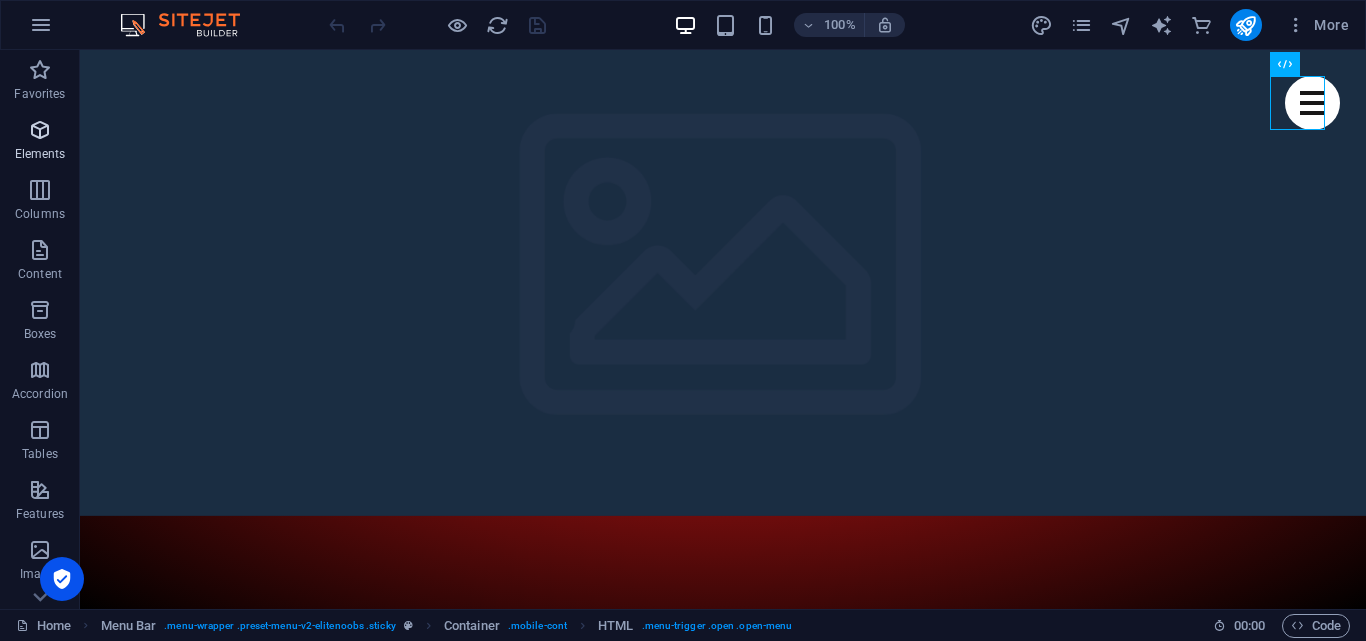 click on "Elements" at bounding box center [40, 154] 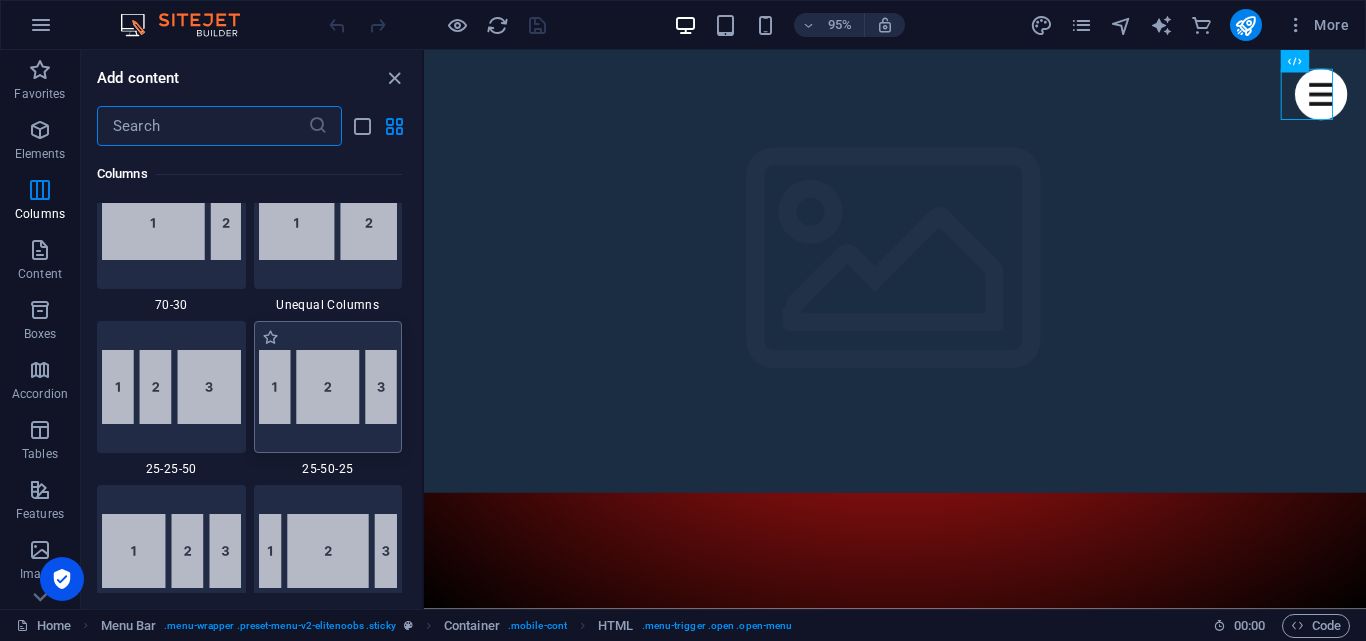scroll, scrollTop: 1913, scrollLeft: 0, axis: vertical 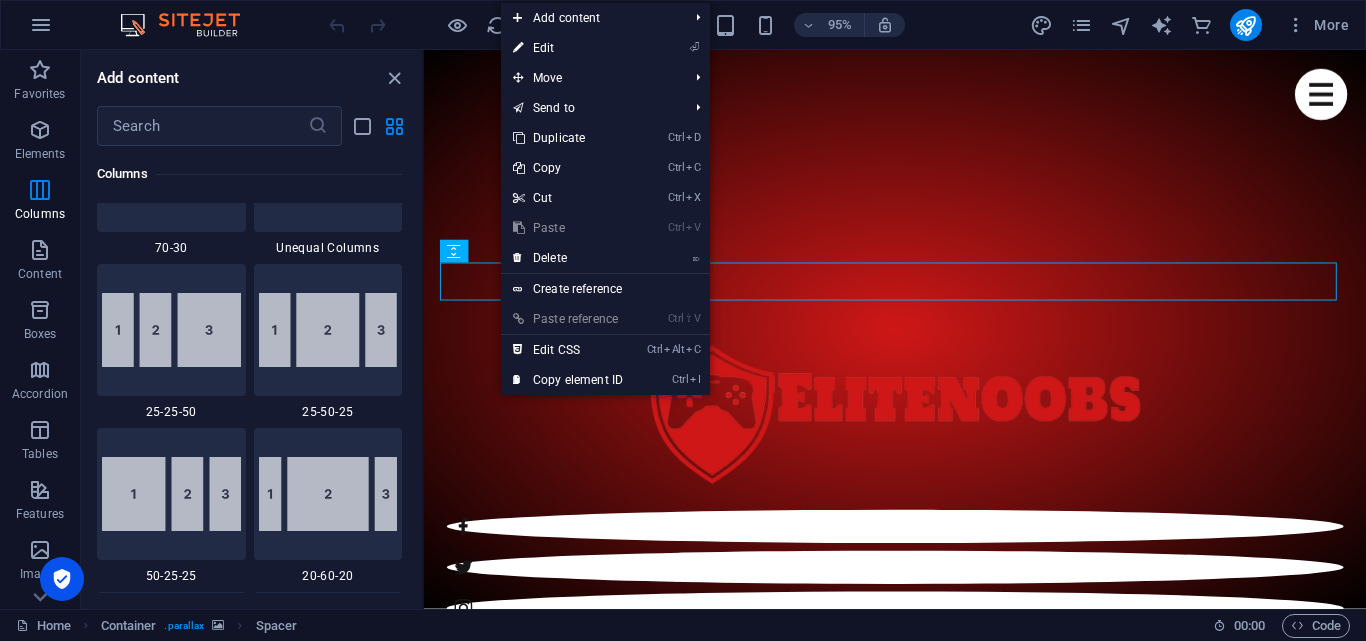 click at bounding box center (920, 5861) 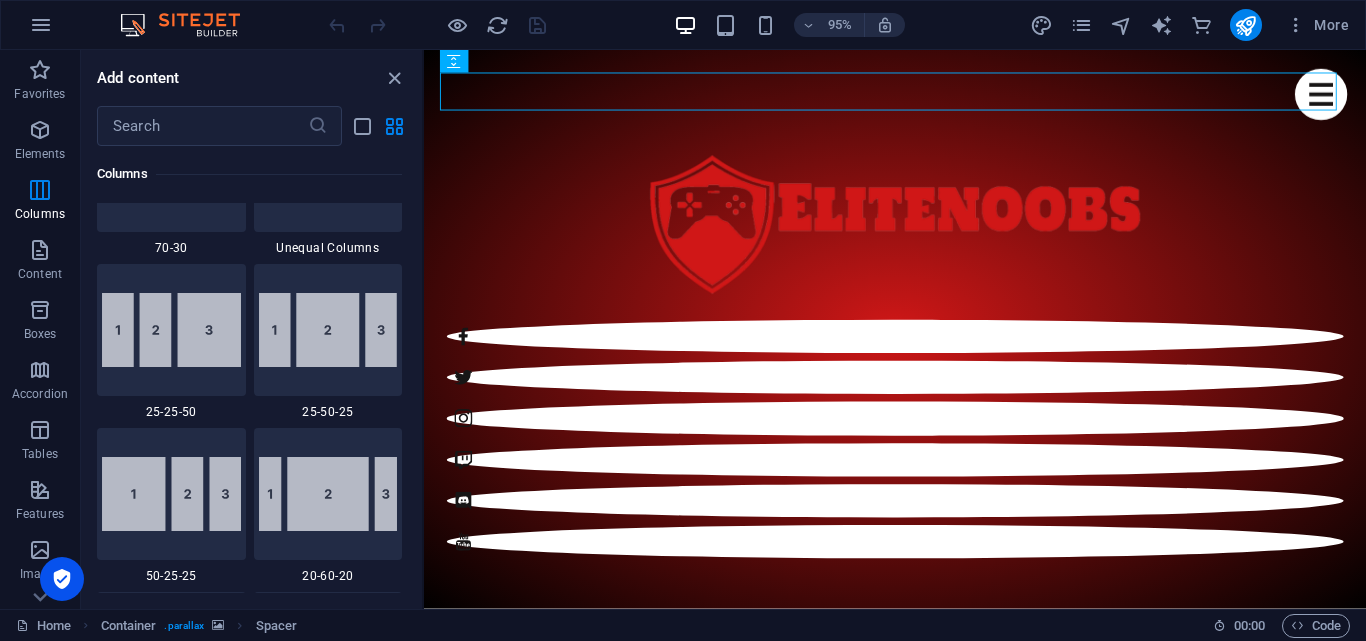 scroll, scrollTop: 1100, scrollLeft: 0, axis: vertical 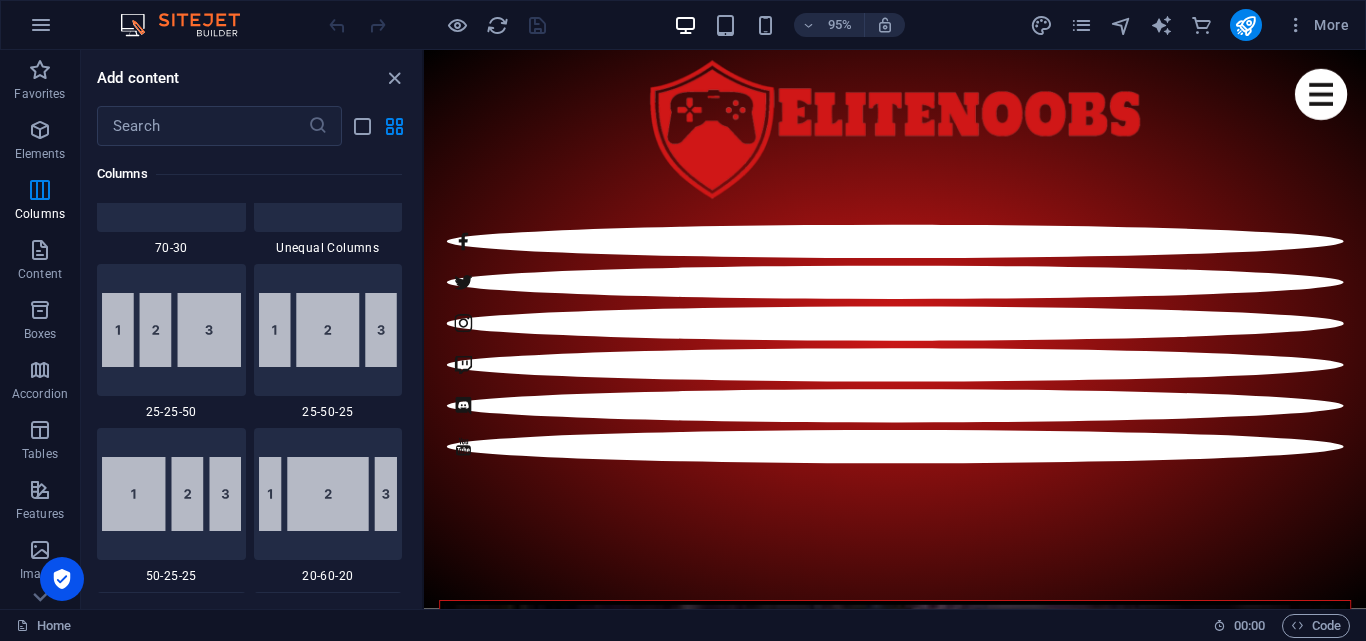 click on "Founder [PERSON_NAME]" at bounding box center [920, 6079] 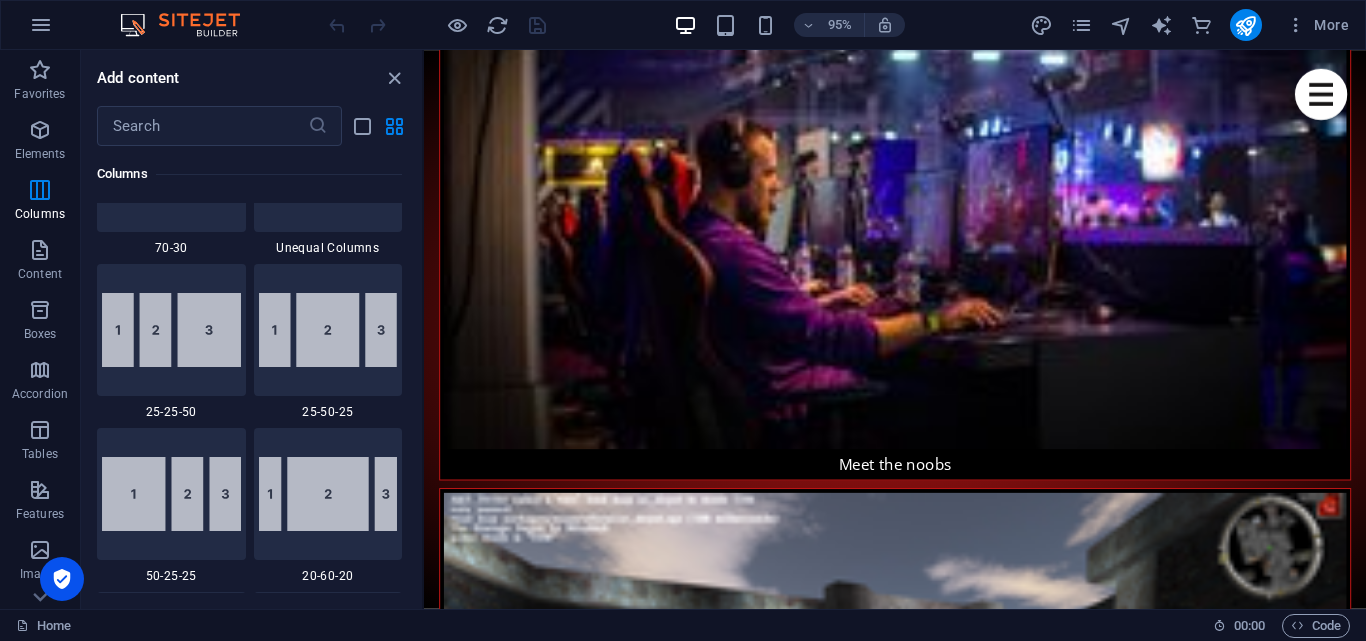 scroll, scrollTop: 1900, scrollLeft: 0, axis: vertical 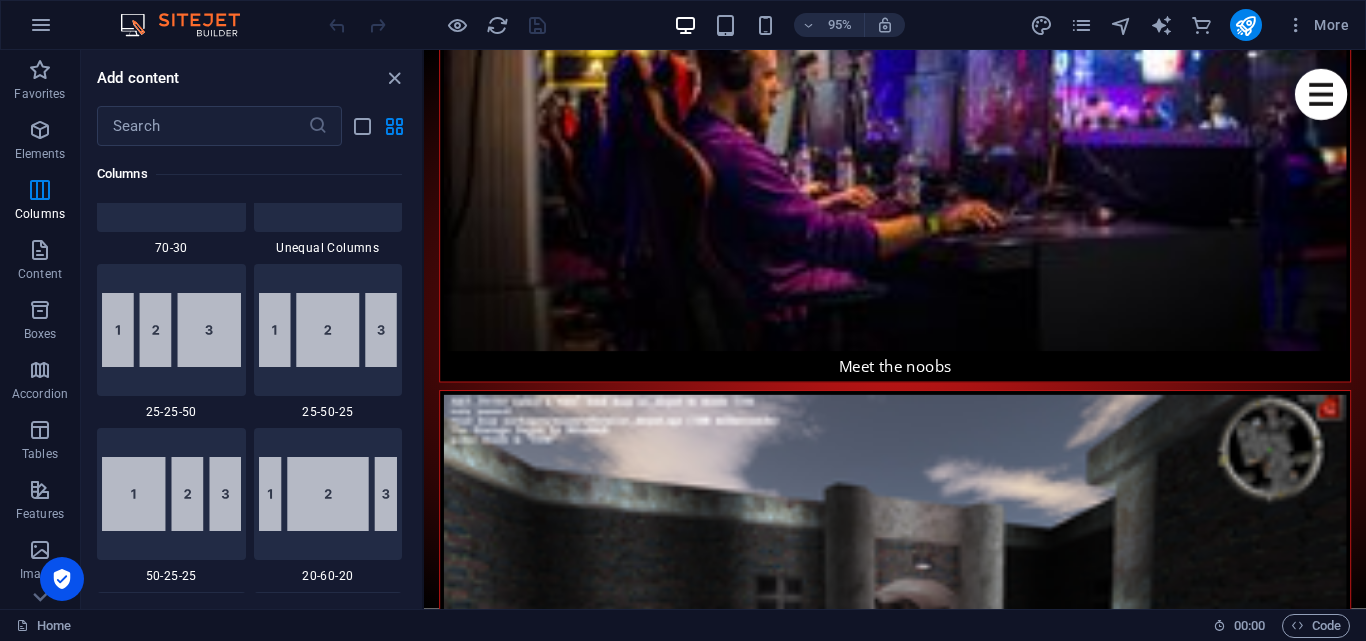 click on "Lorem ipsum dolor sit amet, consectetur adipisicing elit. Error, repellendus itaque dignissimos perspiciatis placeat laboriosam eos magnam rem. [PERSON_NAME], voluptatibus, natus, maxime, dolorem facere minima enim est cupiditate et impedit officia quis deserunt commodi itaque delectus sit porro voluptas ut suscipit officiis deleniti quas quibusdam non sint dolore necessitatibus eaque! Hic, provident officia cupiditate impedit.  Sit, quisquam iste repudiandae quos quae obcaecati perferendis! Corrupti, nostrum, quae, fugit, pariatur vero in at laboriosam cupiditate sunt maxime velit voluptates optio aspernatur ipsum illo beatae possimus ratione.  Cumque, placeat, sint, laborum quibusdam iusto illo id ullam maxime dicta tenetur voluptatum deleniti et eum! Favorite Games: Shooter Strategy MMO" at bounding box center (912, 11716) 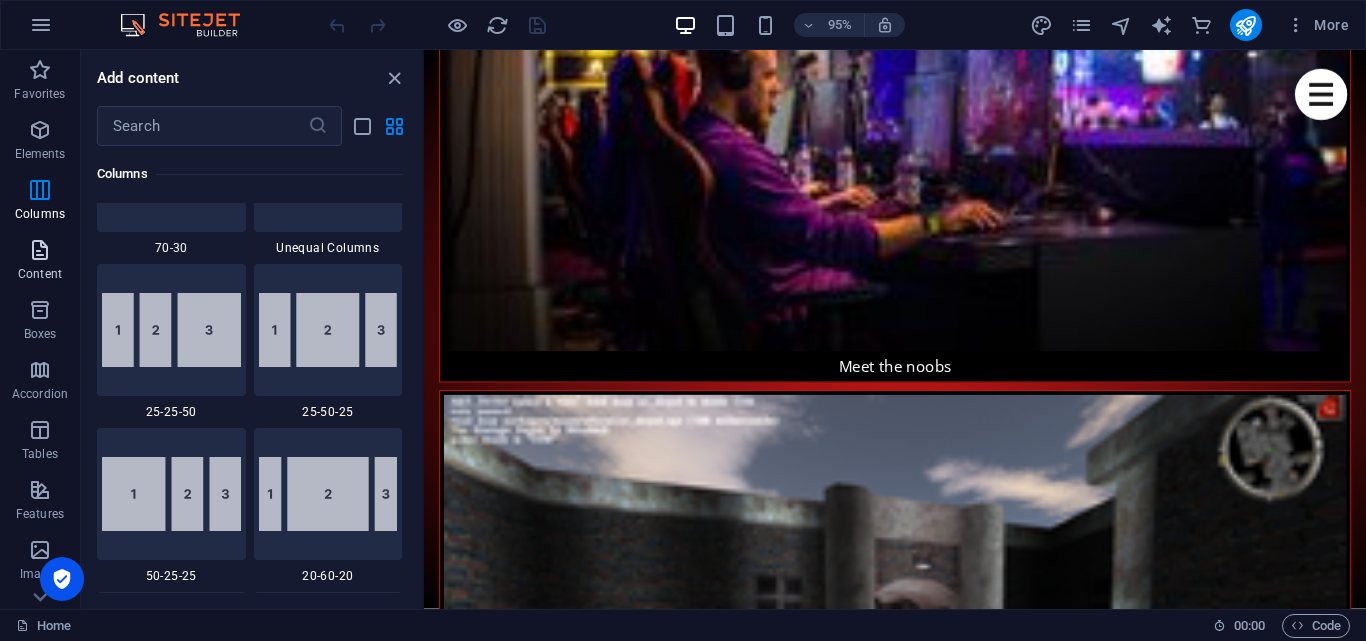 click at bounding box center (40, 250) 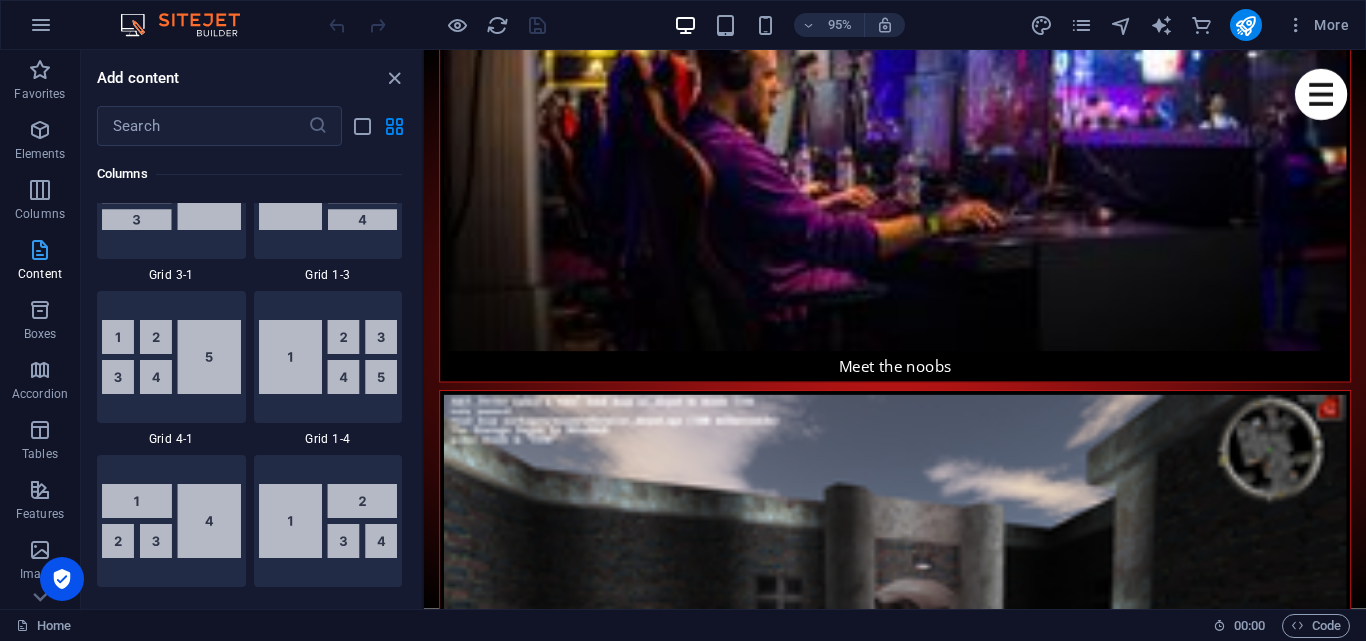 scroll, scrollTop: 3499, scrollLeft: 0, axis: vertical 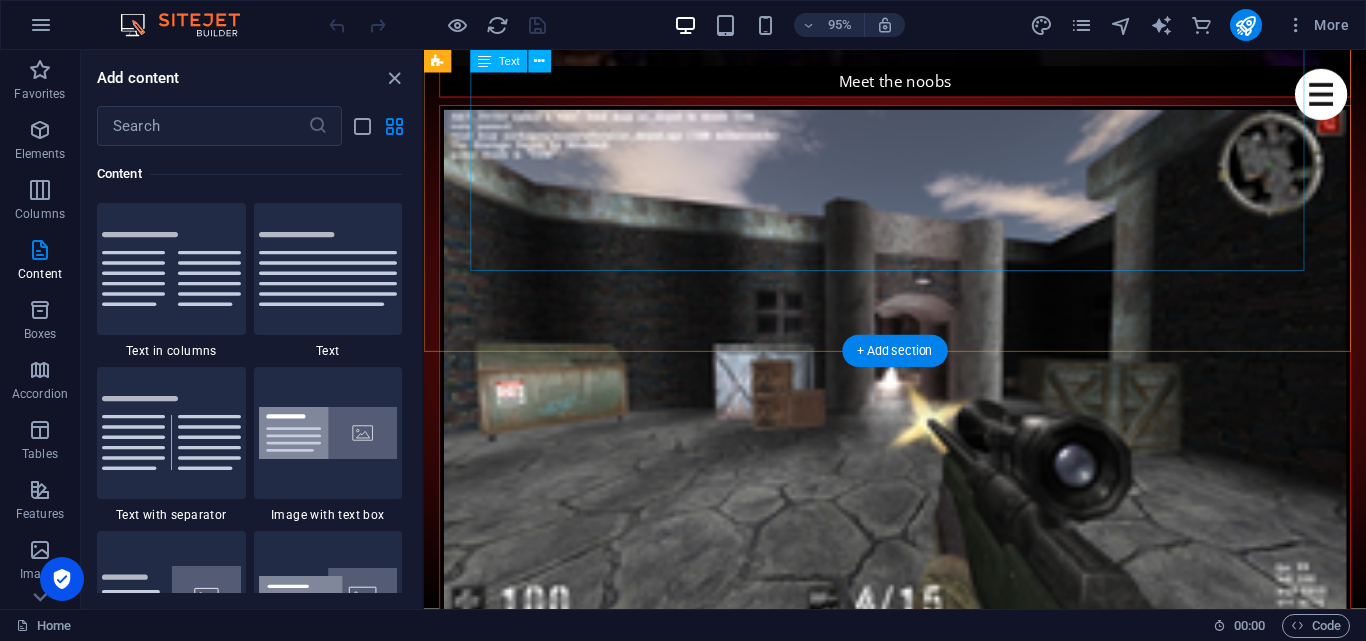 click on "Lorem ipsum dolor sit amet, consectetur adipisicing elit. Error, repellendus itaque dignissimos perspiciatis placeat laboriosam eos magnam rem. [PERSON_NAME], voluptatibus, natus, maxime, dolorem facere minima enim est cupiditate et impedit officia quis deserunt commodi itaque delectus sit porro voluptas ut suscipit officiis deleniti quas quibusdam non sint dolore necessitatibus eaque! Hic, provident officia cupiditate impedit.  Sit, quisquam iste repudiandae quos quae obcaecati perferendis! Corrupti, nostrum, quae, fugit, pariatur vero in at laboriosam cupiditate sunt maxime velit voluptates optio aspernatur ipsum illo beatae possimus ratione.  Cumque, placeat, sint, laborum quibusdam iusto illo id ullam maxime dicta tenetur voluptatum deleniti et eum! Favorite Games: Shooter Strategy MMO" at bounding box center [912, 11416] 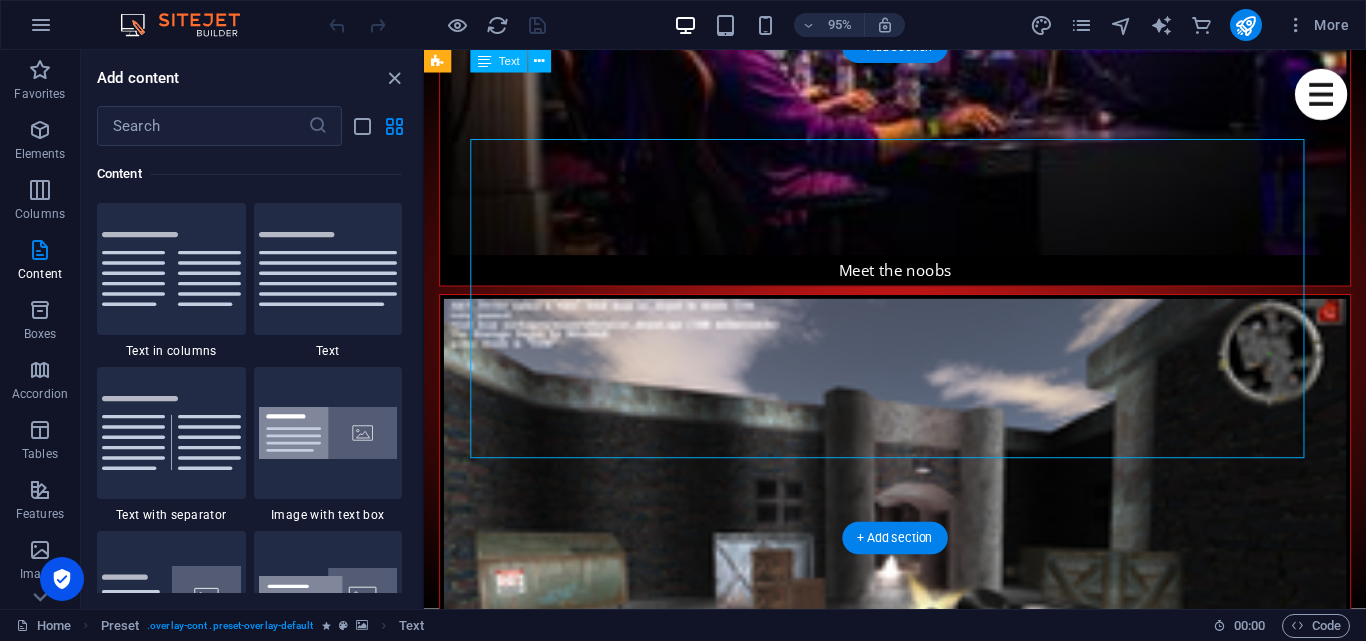 scroll, scrollTop: 2000, scrollLeft: 0, axis: vertical 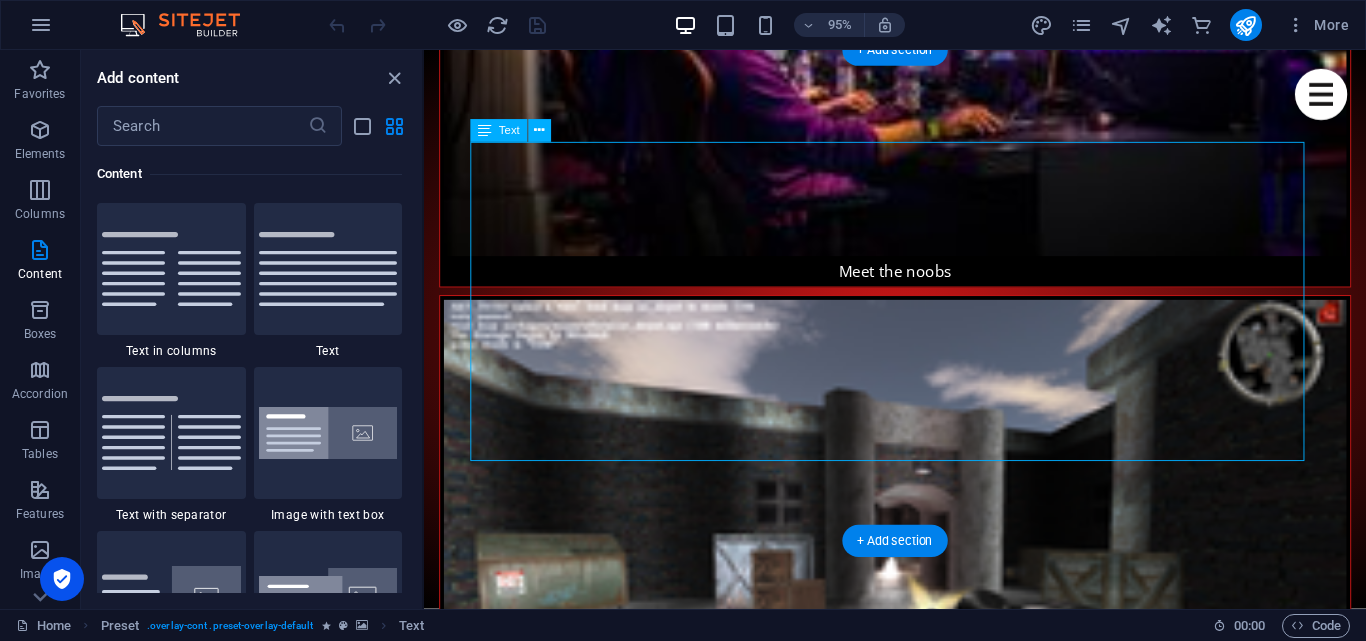 click on "Lorem ipsum dolor sit amet, consectetur adipisicing elit. Error, repellendus itaque dignissimos perspiciatis placeat laboriosam eos magnam rem. [PERSON_NAME], voluptatibus, natus, maxime, dolorem facere minima enim est cupiditate et impedit officia quis deserunt commodi itaque delectus sit porro voluptas ut suscipit officiis deleniti quas quibusdam non sint dolore necessitatibus eaque! Hic, provident officia cupiditate impedit.  Sit, quisquam iste repudiandae quos quae obcaecati perferendis! Corrupti, nostrum, quae, fugit, pariatur vero in at laboriosam cupiditate sunt maxime velit voluptates optio aspernatur ipsum illo beatae possimus ratione.  Cumque, placeat, sint, laborum quibusdam iusto illo id ullam maxime dicta tenetur voluptatum deleniti et eum! Favorite Games: Shooter Strategy MMO" at bounding box center [912, 11616] 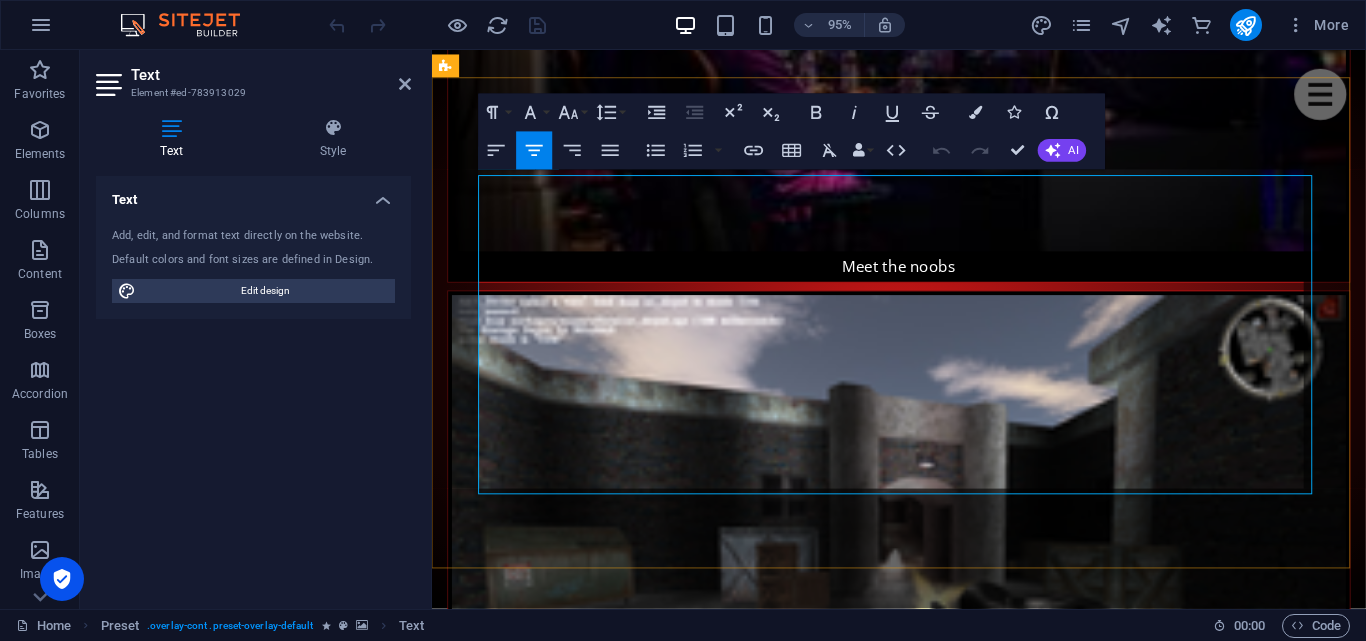 scroll, scrollTop: 1965, scrollLeft: 0, axis: vertical 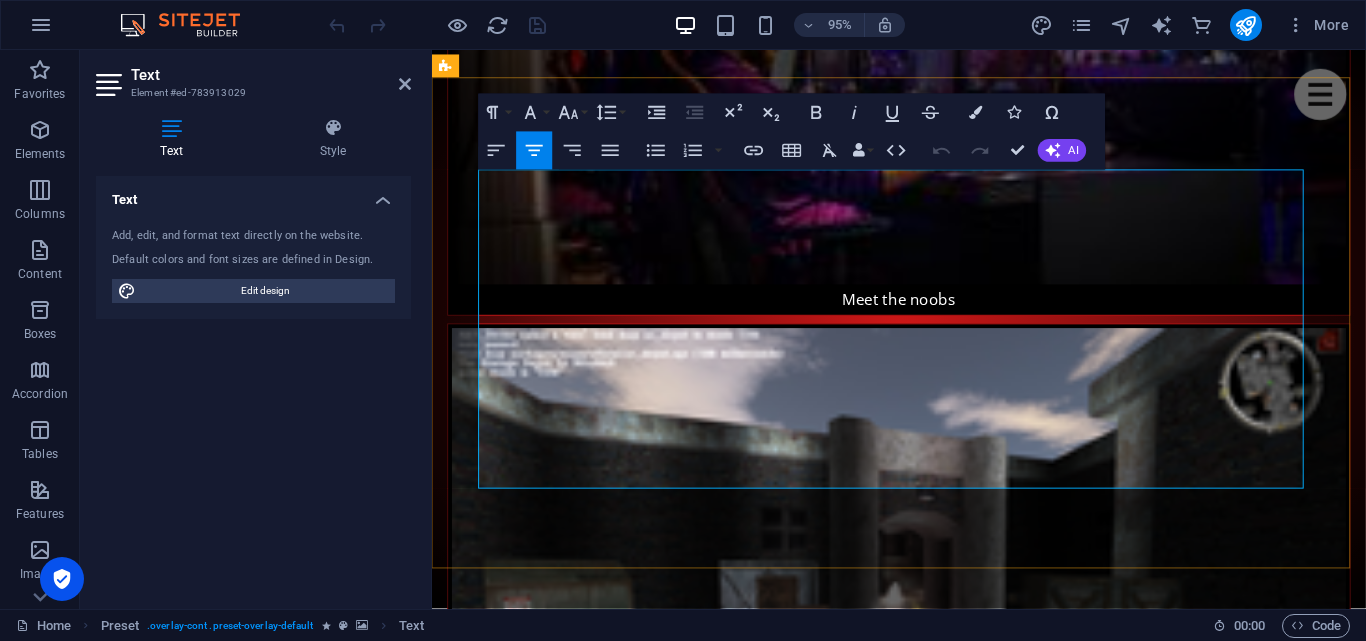 drag, startPoint x: 905, startPoint y: 500, endPoint x: 967, endPoint y: 500, distance: 62 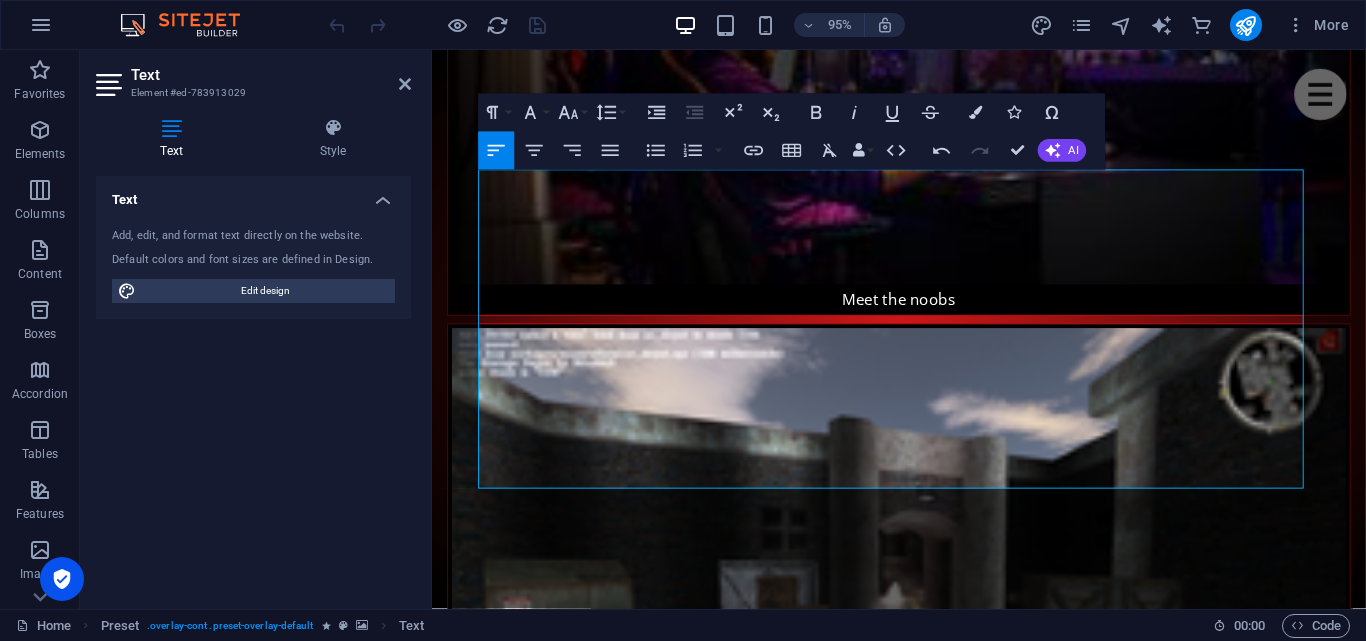 click at bounding box center (915, 11094) 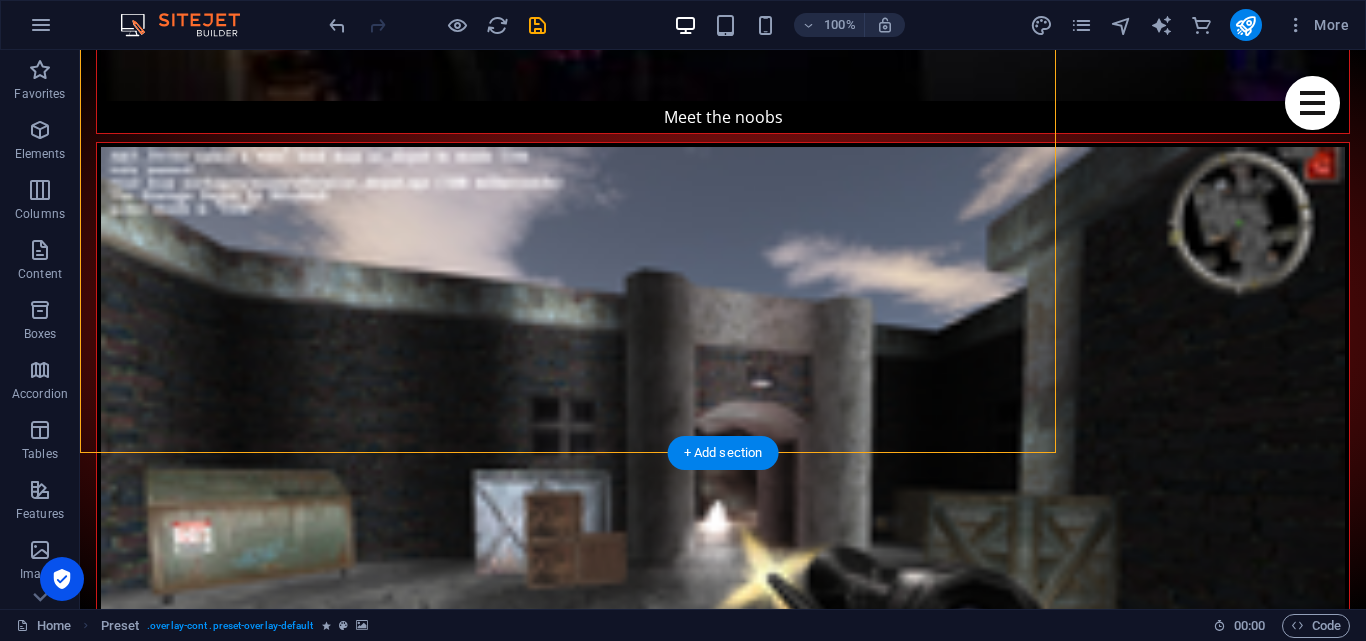 scroll, scrollTop: 2365, scrollLeft: 0, axis: vertical 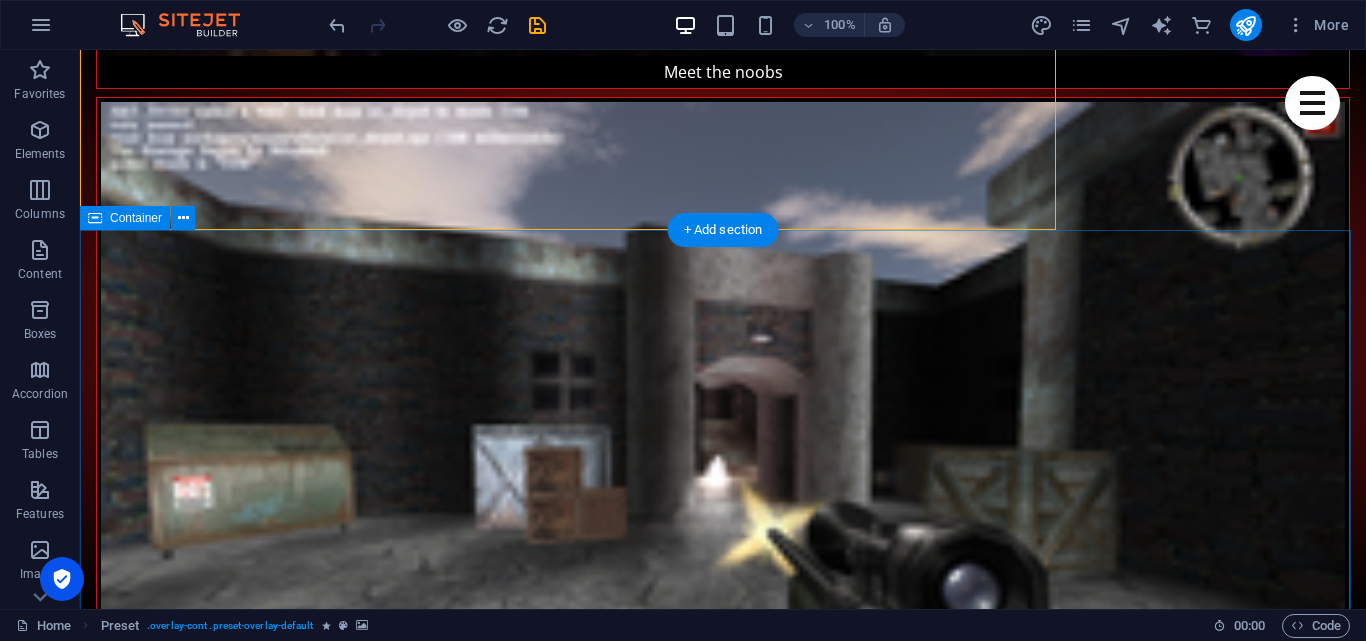 click on "Games we play Show all Strategy Shooter MMO Sports Categories are classes on the image element. Each category starts with filter-. Trigger buttons are linked with #category Strategy Game #1 Strategy Game #2 Shooter #1 Shooter #2 Shooter #3 MMO #1 MMO #2 MMO #3 MMO #4 MMO #5 Sports #1 Sports #2" at bounding box center (723, 14667) 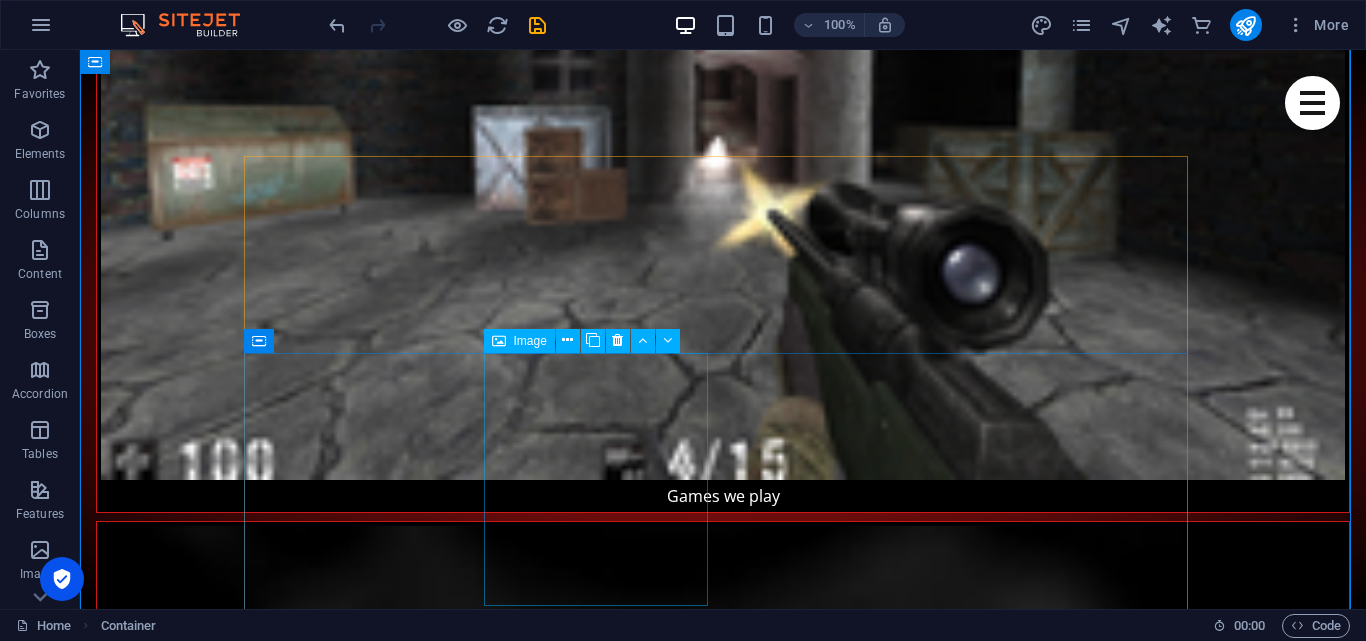scroll, scrollTop: 2765, scrollLeft: 0, axis: vertical 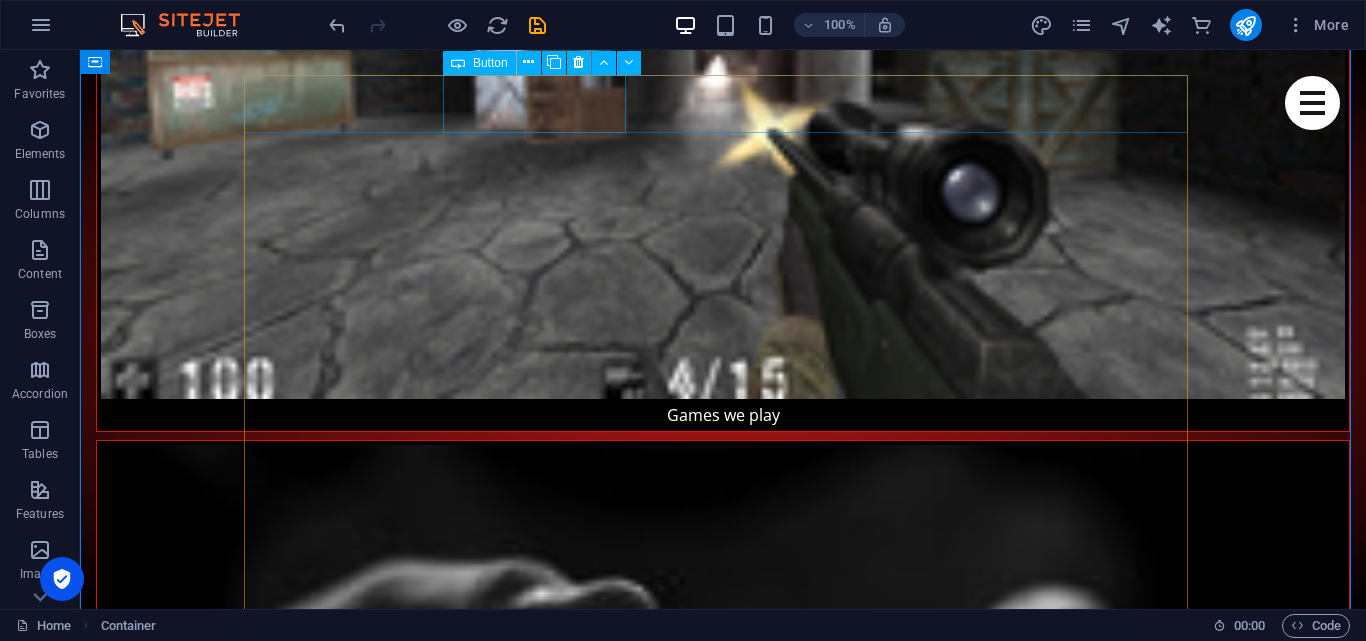 click on "Strategy" at bounding box center (723, 12629) 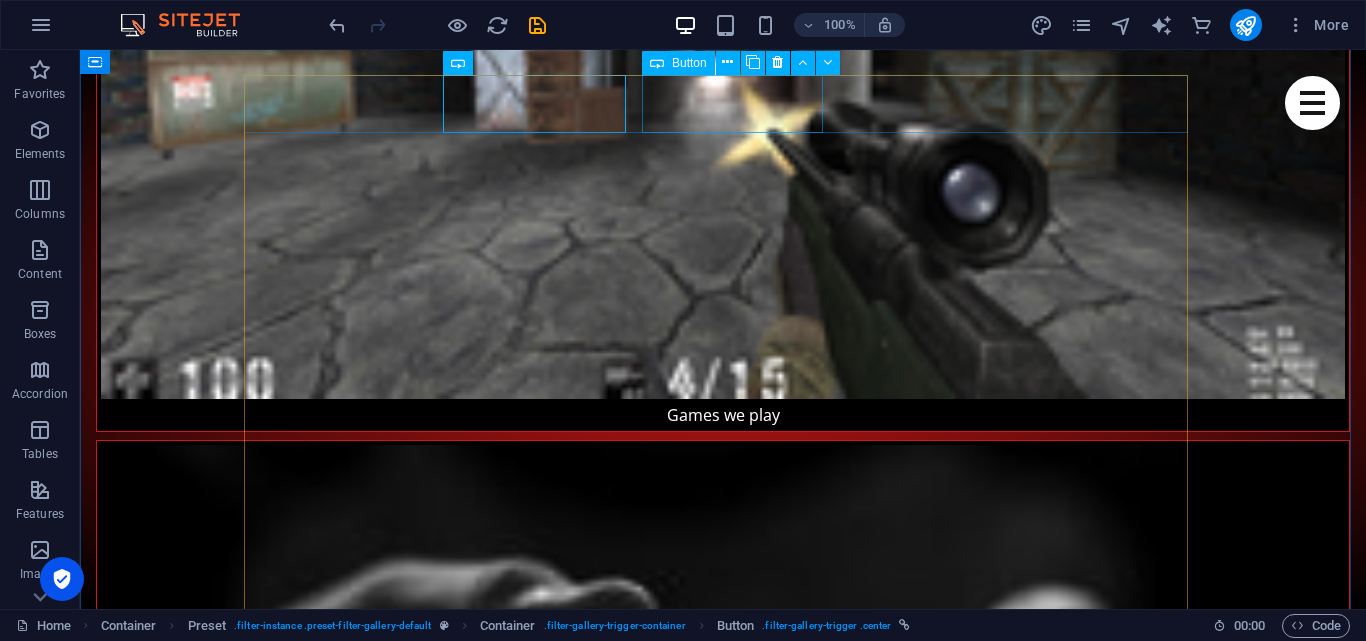 click on "Shooter" at bounding box center [723, 12695] 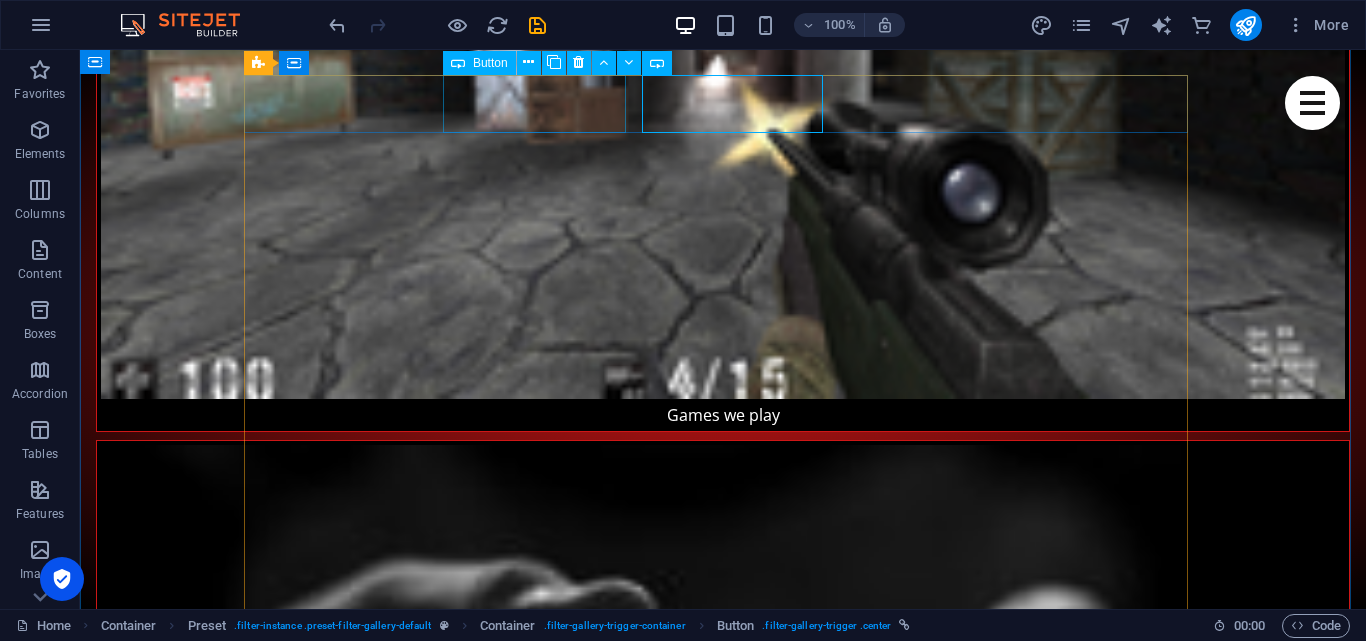click on "Strategy" at bounding box center (723, 12629) 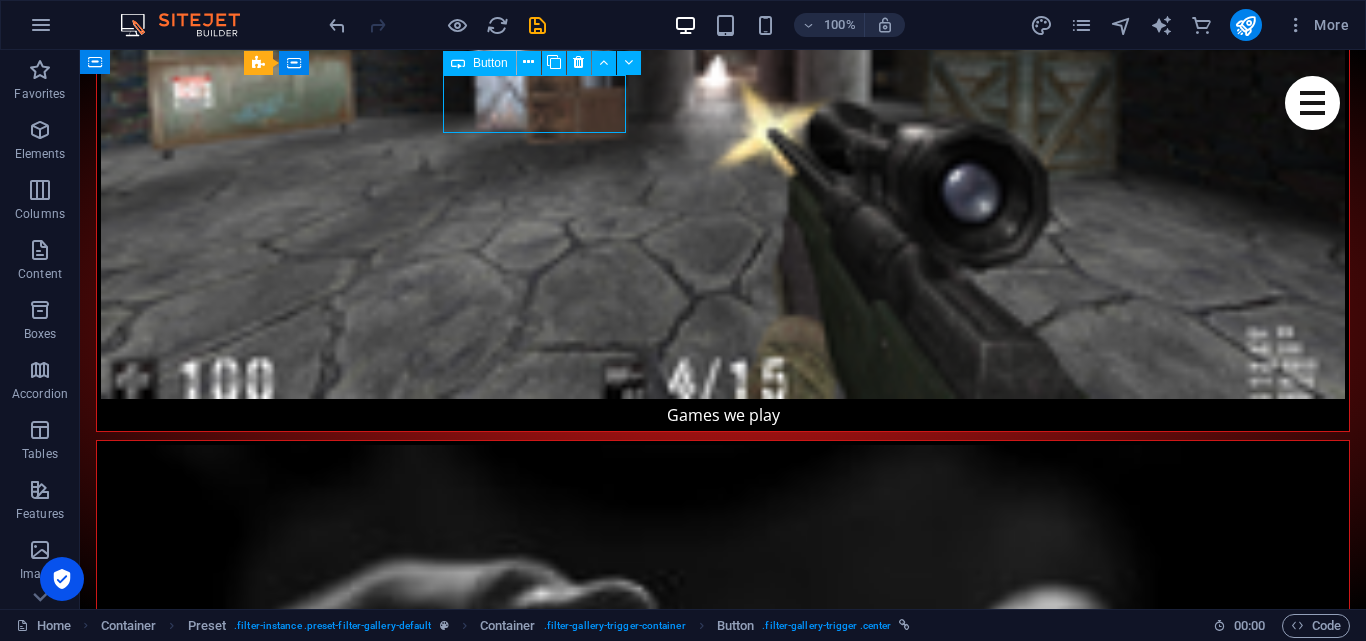 click on "Strategy" at bounding box center (723, 12629) 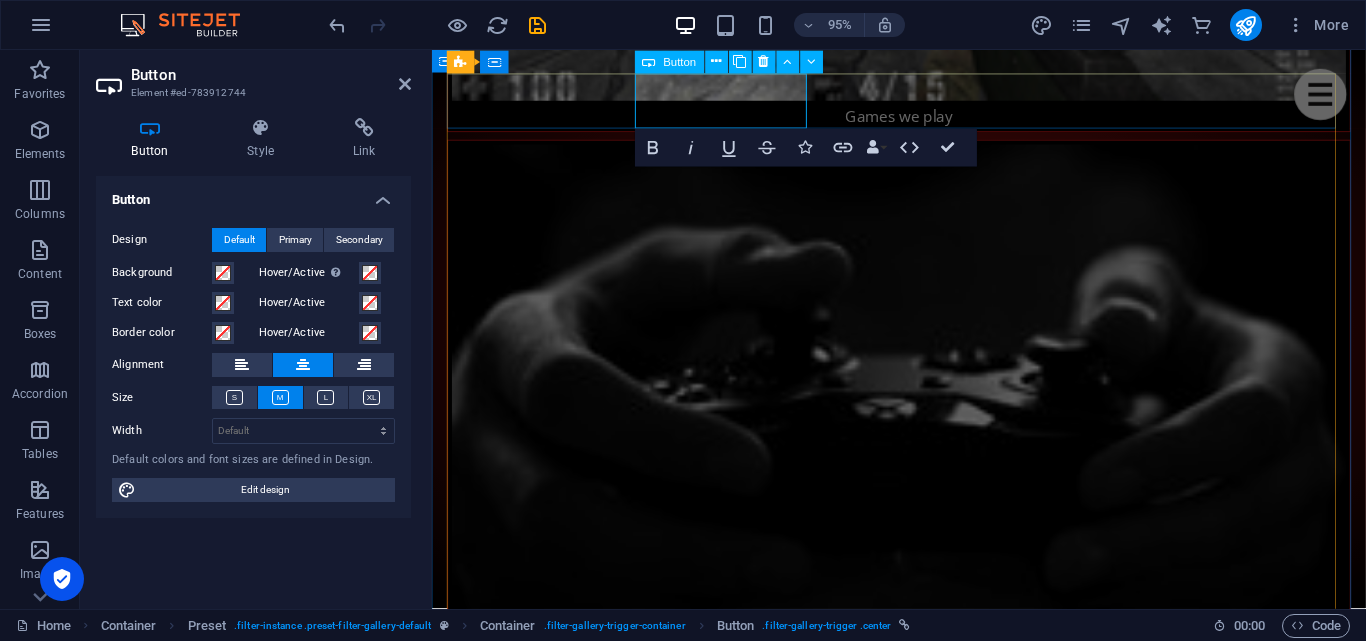 click on "Strategy" at bounding box center (924, 11667) 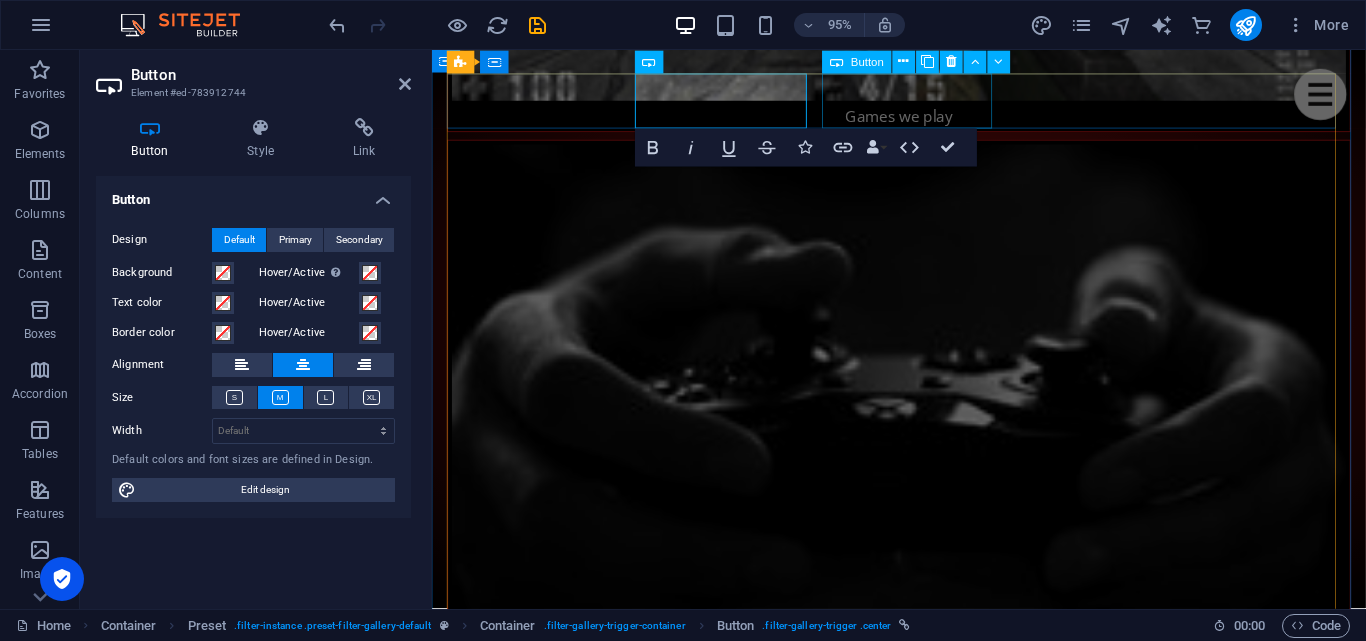 click on "Shooter" at bounding box center (924, 11733) 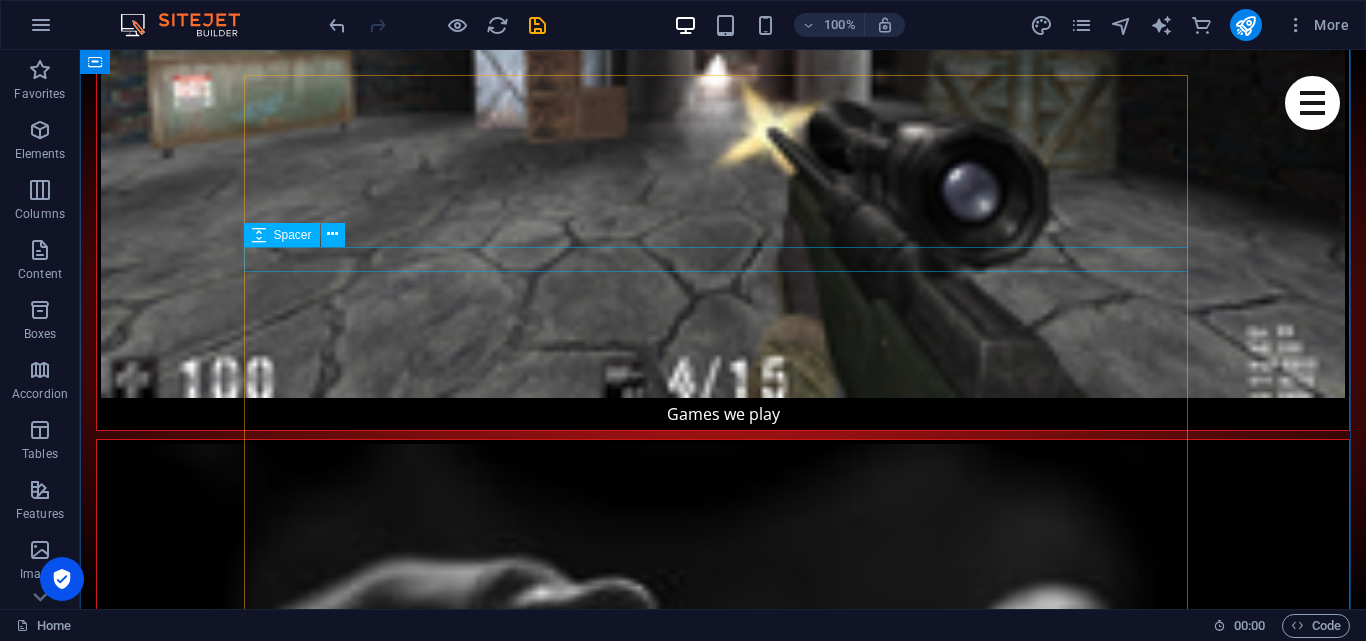 scroll, scrollTop: 2765, scrollLeft: 0, axis: vertical 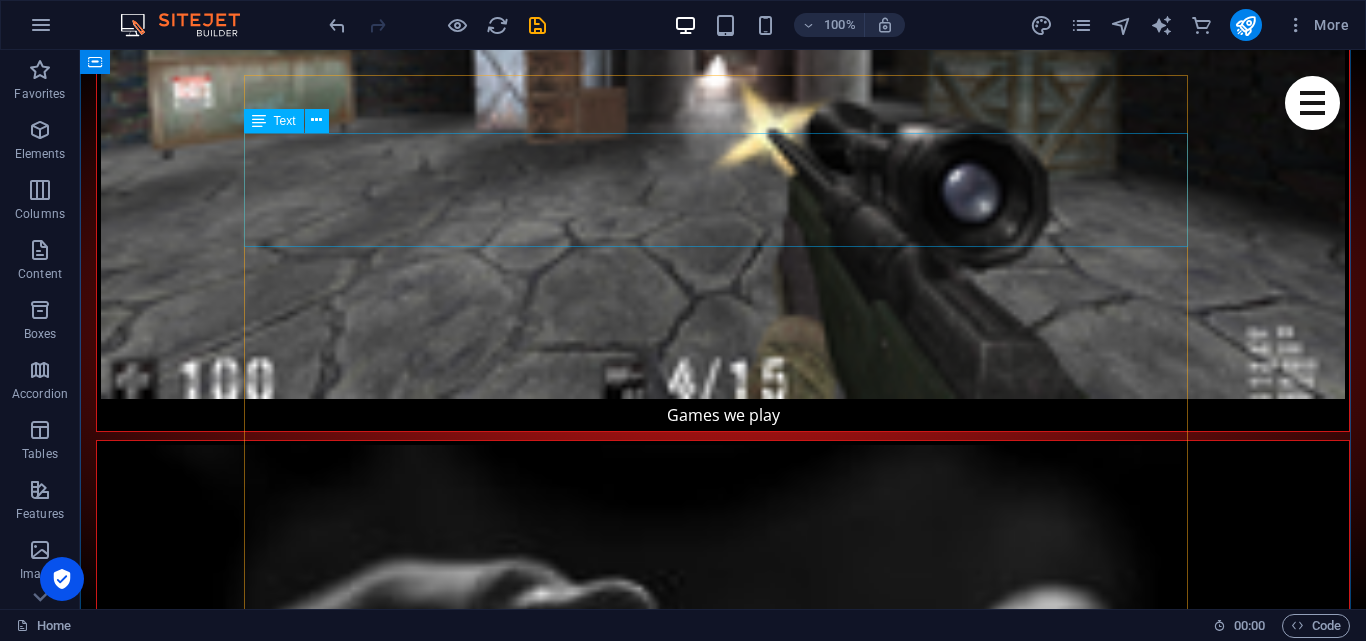 click on "Categories are classes on the image element. Each category starts with filter-. Trigger buttons are linked with #category" at bounding box center (723, 12913) 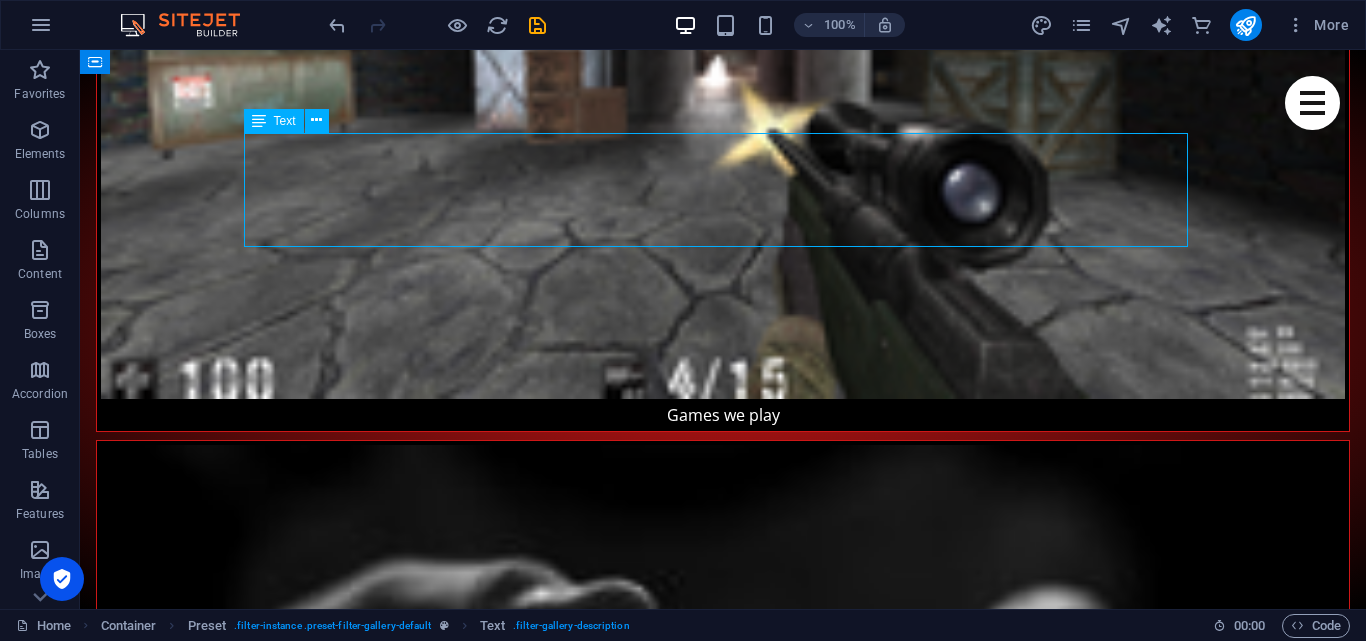 click on "Categories are classes on the image element. Each category starts with filter-. Trigger buttons are linked with #category" at bounding box center [723, 12913] 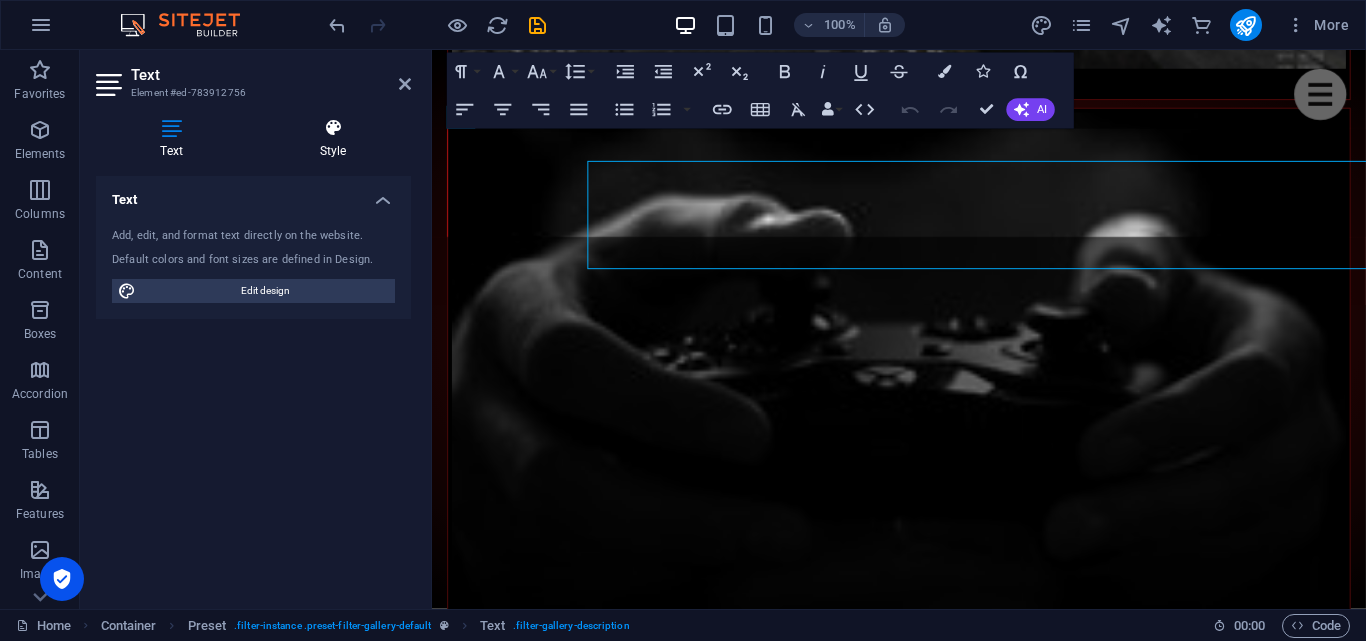 scroll, scrollTop: 2731, scrollLeft: 0, axis: vertical 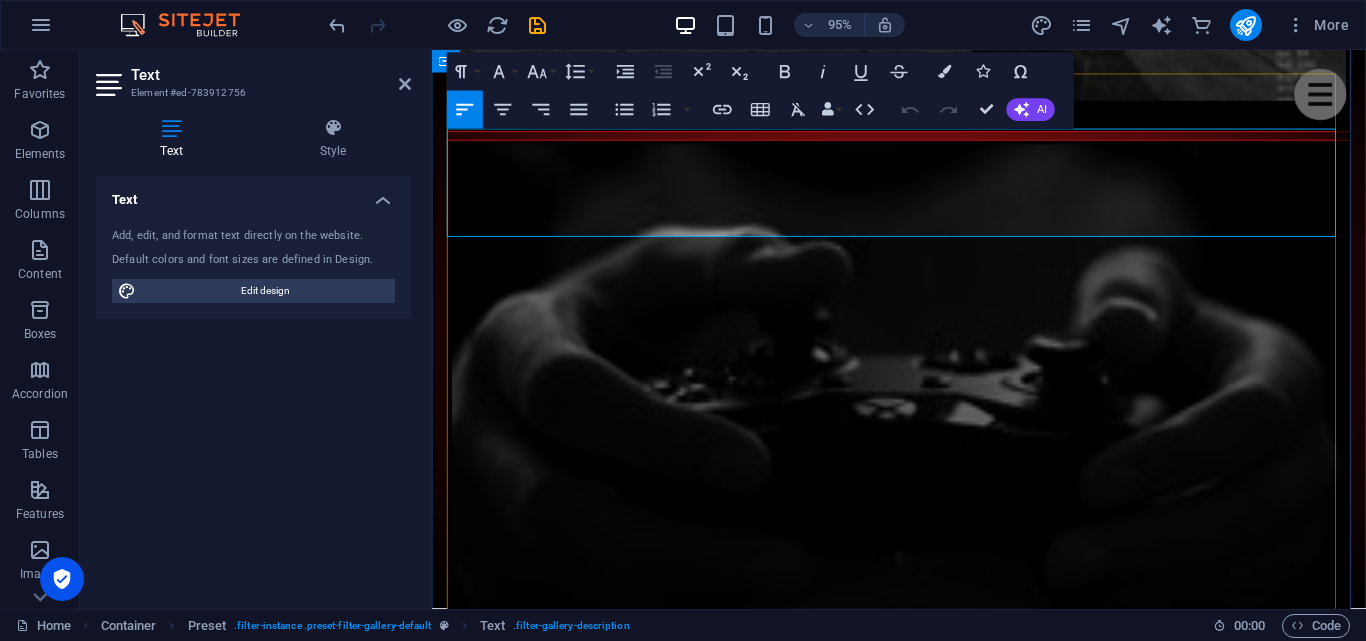 click on "Categories are classes on the image element. Each category starts with filter-. Trigger buttons are linked with #category" at bounding box center [924, 11951] 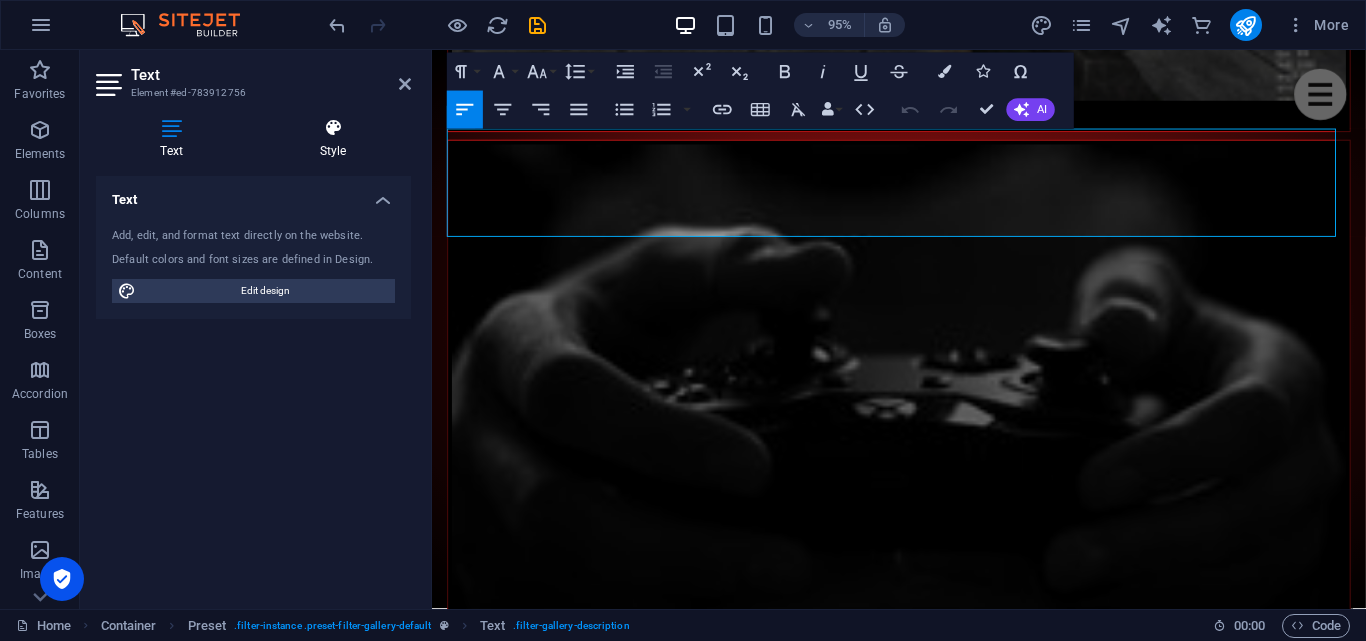 click on "Style" at bounding box center [333, 139] 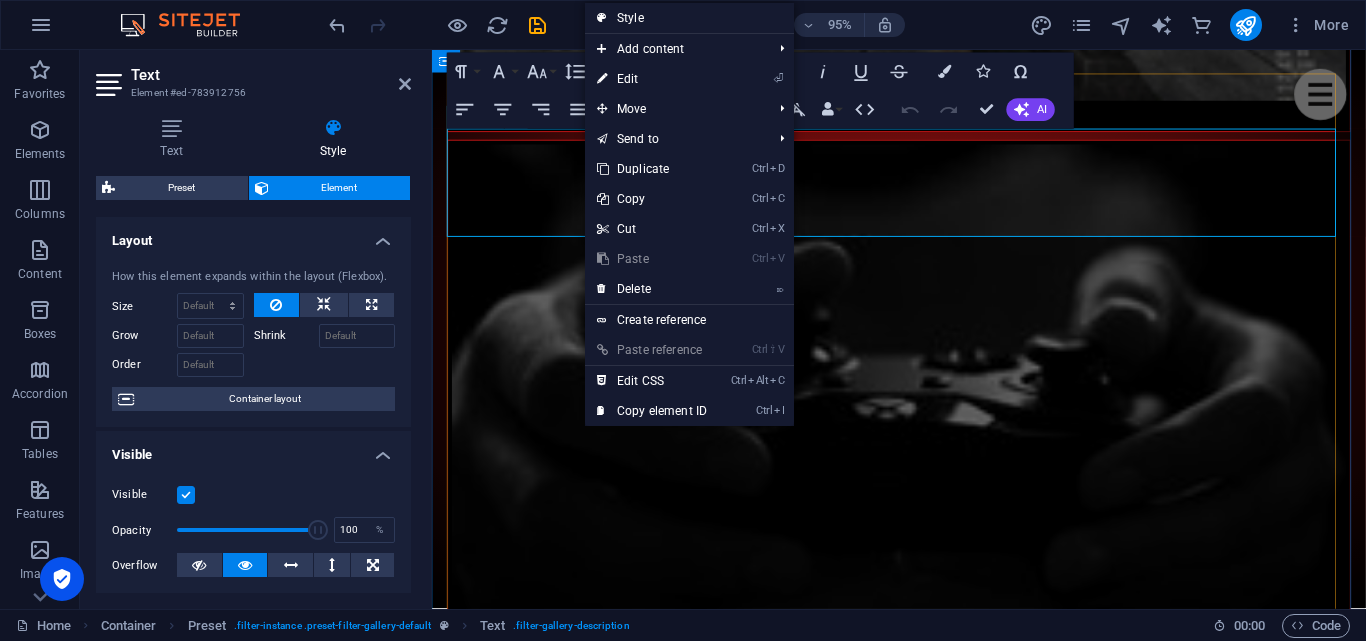click on "Categories are classes on the image element. Each category starts with filter-. Trigger buttons are linked with #category" at bounding box center (924, 11951) 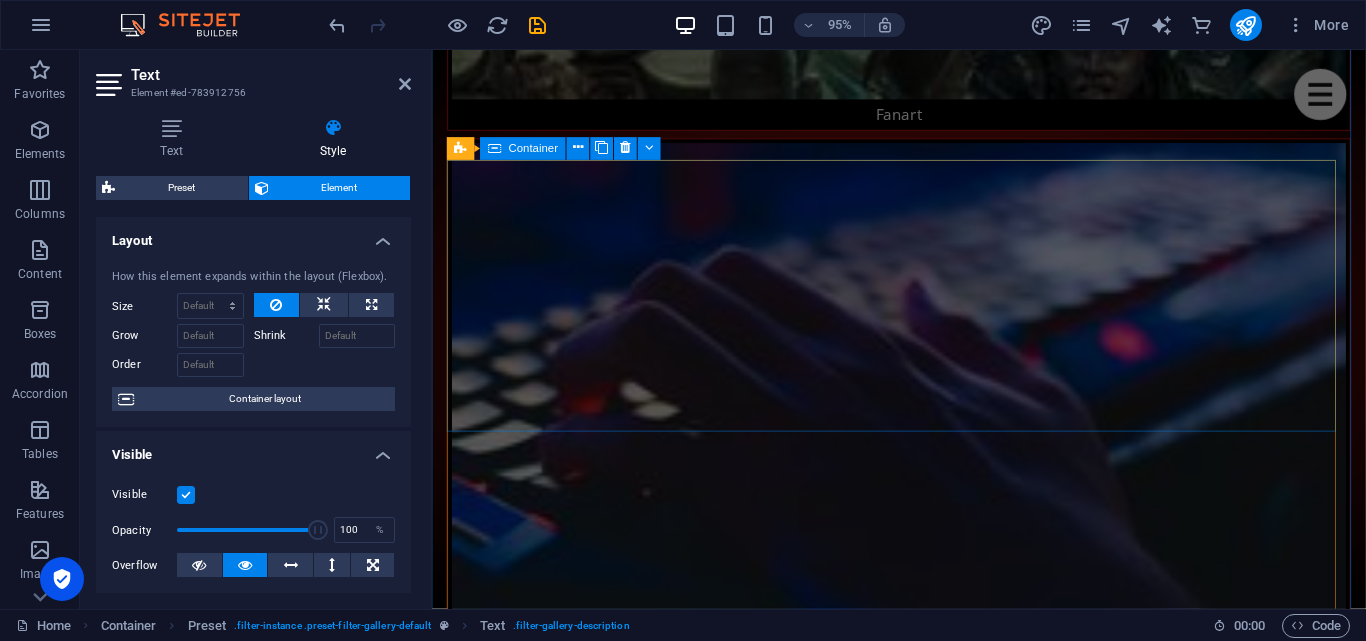 scroll, scrollTop: 3931, scrollLeft: 0, axis: vertical 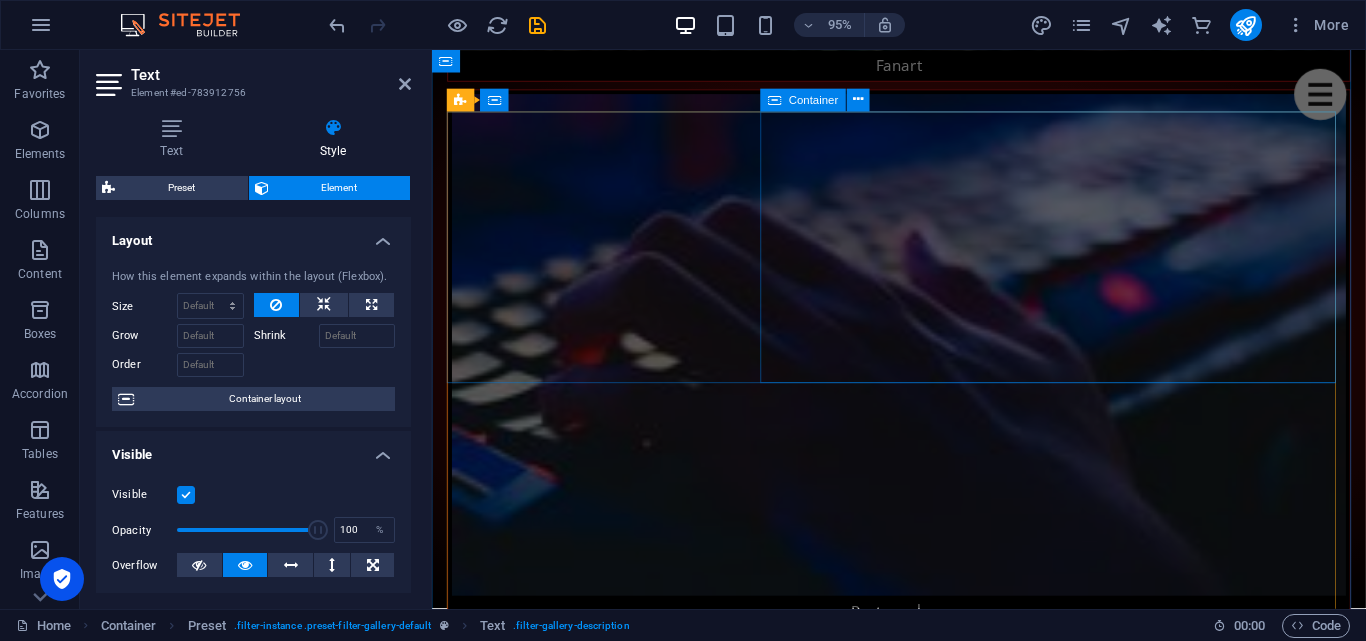 click on "Christmas Giveaway Lorem Ipsum is simply dummy text of the printing and typesetting industry. Lorem Ipsum has been the industry's standard dummy text ever since the 1500s, when an unknown printer took a galley of type and scrambled it to make a type specimen book. It has survived not only five centuries Learn more" at bounding box center (944, 14964) 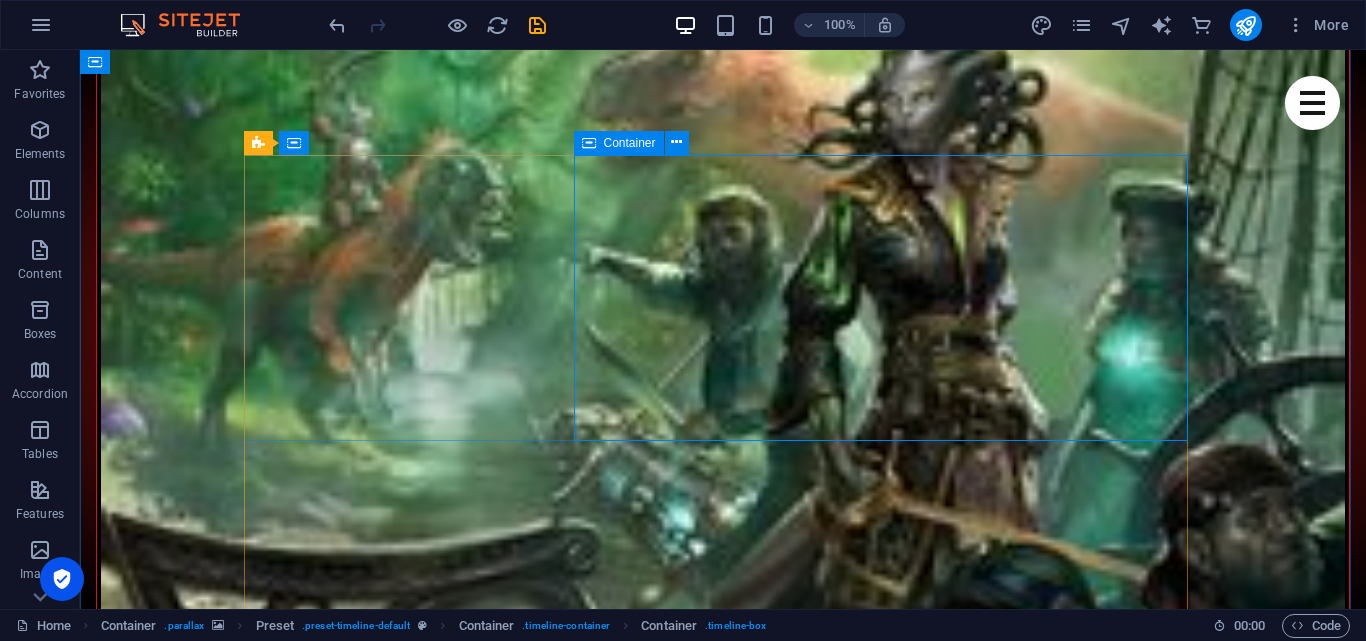 click on "Christmas Giveaway Lorem Ipsum is simply dummy text of the printing and typesetting industry. Lorem Ipsum has been the industry's standard dummy text ever since the 1500s, when an unknown printer took a galley of type and scrambled it to make a type specimen book. It has survived not only five centuries Learn more" at bounding box center (743, 15984) 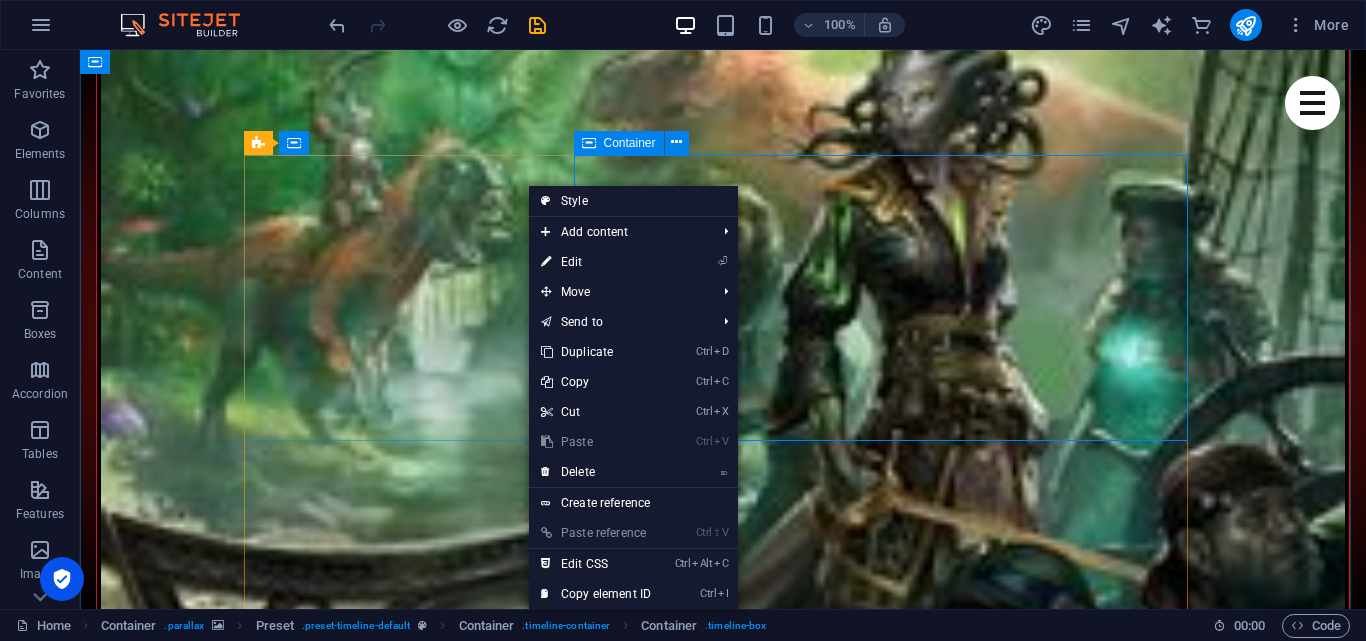 click on "Christmas Giveaway Lorem Ipsum is simply dummy text of the printing and typesetting industry. Lorem Ipsum has been the industry's standard dummy text ever since the 1500s, when an unknown printer took a galley of type and scrambled it to make a type specimen book. It has survived not only five centuries Learn more" at bounding box center [743, 15984] 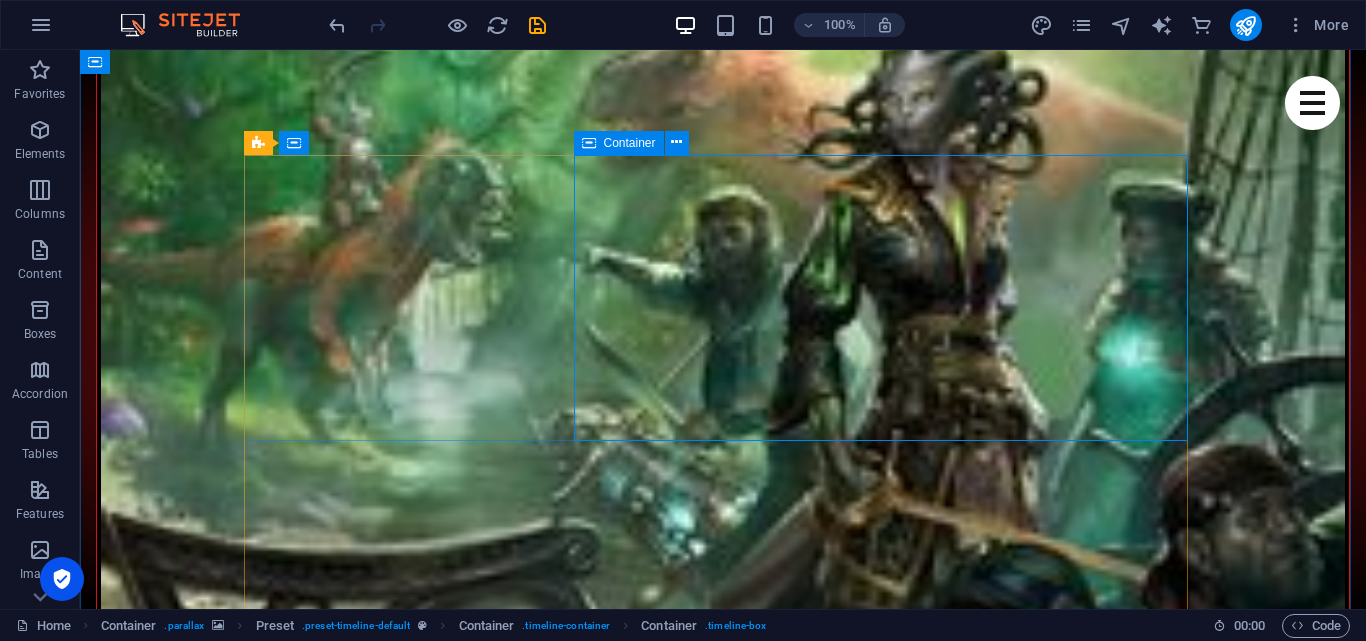 click on "Christmas Giveaway Lorem Ipsum is simply dummy text of the printing and typesetting industry. Lorem Ipsum has been the industry's standard dummy text ever since the 1500s, when an unknown printer took a galley of type and scrambled it to make a type specimen book. It has survived not only five centuries Learn more" at bounding box center (743, 15984) 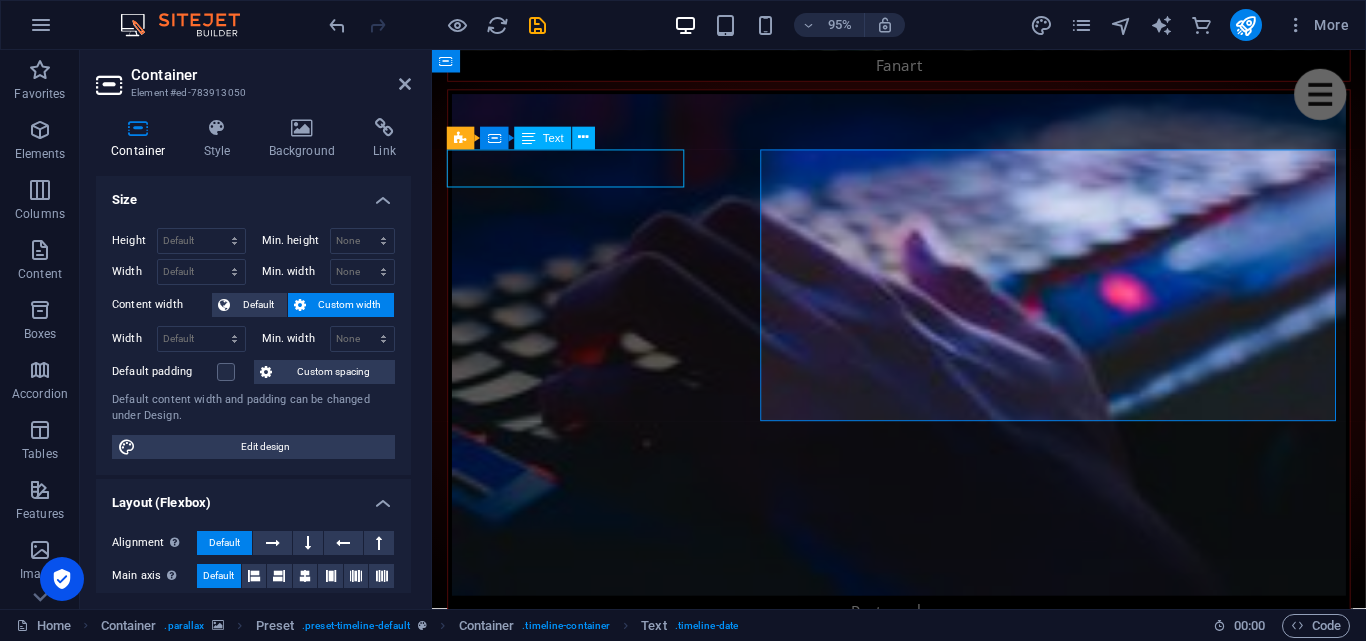 scroll, scrollTop: 3891, scrollLeft: 0, axis: vertical 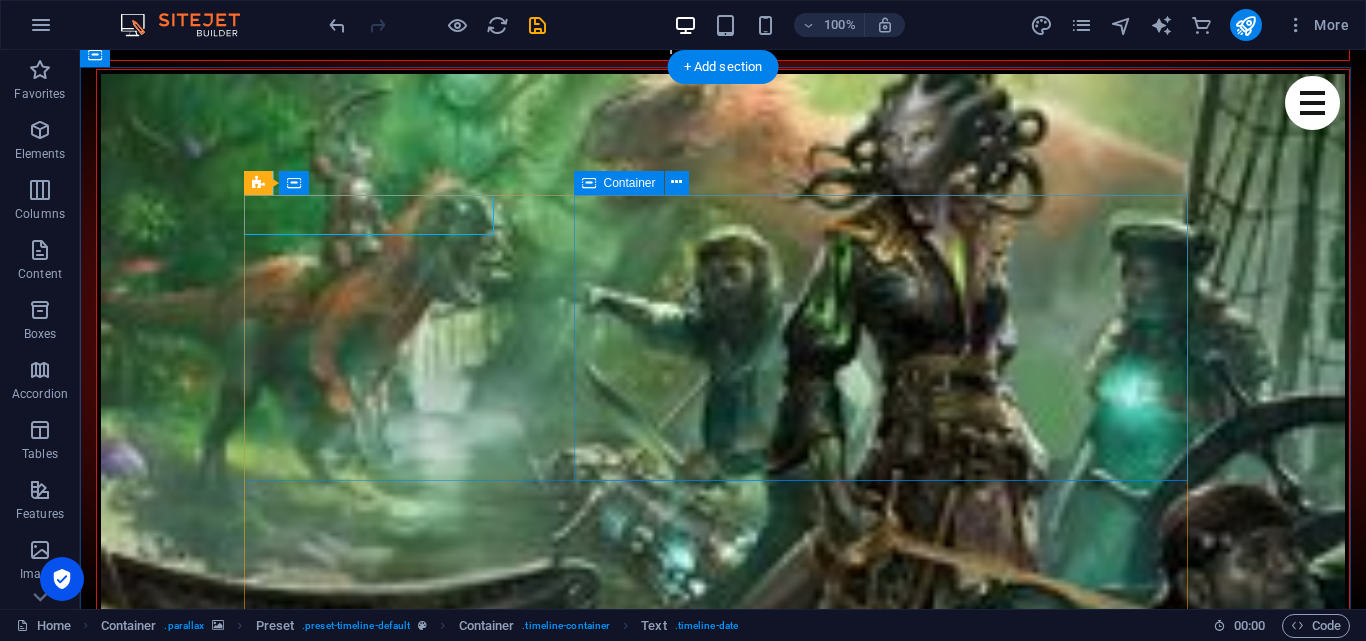 click on "Christmas Giveaway Lorem Ipsum is simply dummy text of the printing and typesetting industry. Lorem Ipsum has been the industry's standard dummy text ever since the 1500s, when an unknown printer took a galley of type and scrambled it to make a type specimen book. It has survived not only five centuries Learn more" at bounding box center (743, 16024) 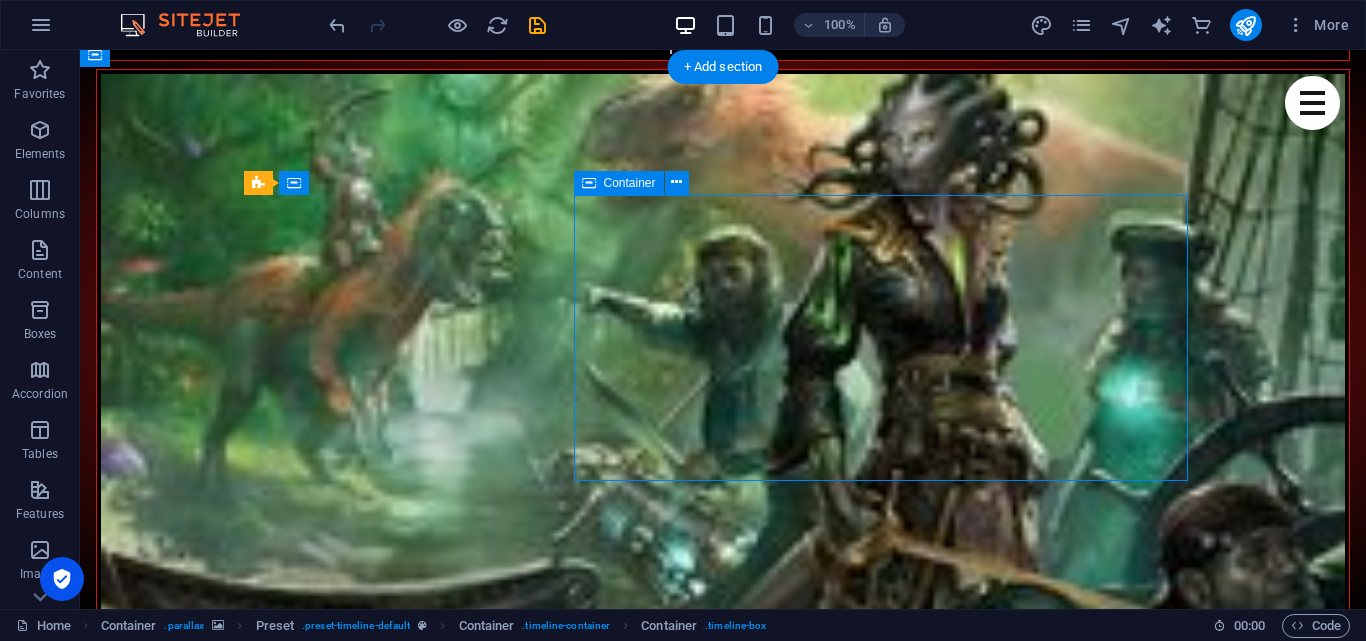 click on "Christmas Giveaway Lorem Ipsum is simply dummy text of the printing and typesetting industry. Lorem Ipsum has been the industry's standard dummy text ever since the 1500s, when an unknown printer took a galley of type and scrambled it to make a type specimen book. It has survived not only five centuries Learn more" at bounding box center (743, 16024) 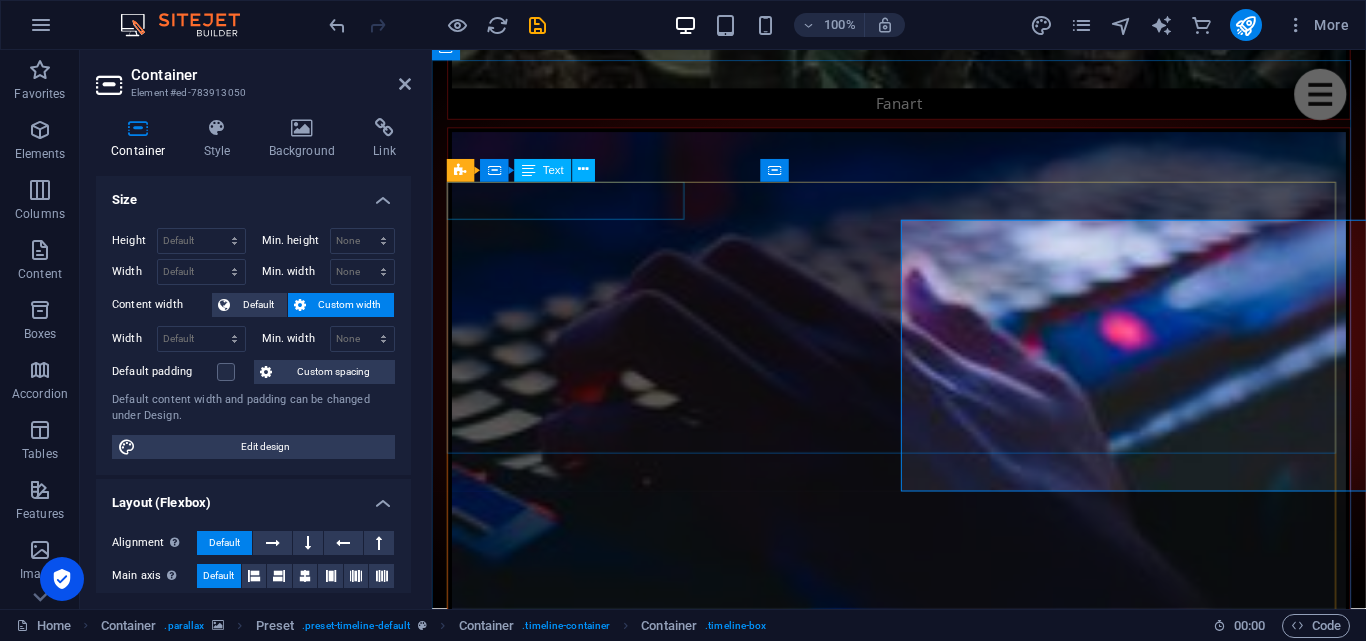 scroll, scrollTop: 3857, scrollLeft: 0, axis: vertical 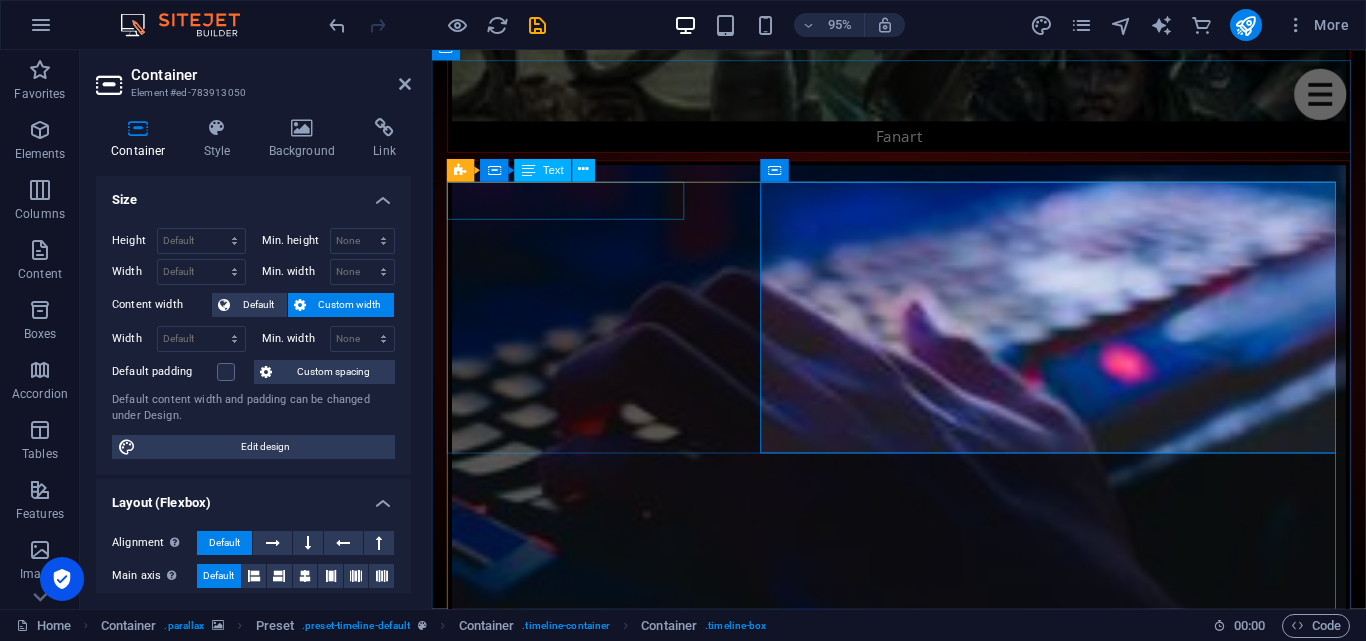 click on "Text" at bounding box center [553, 169] 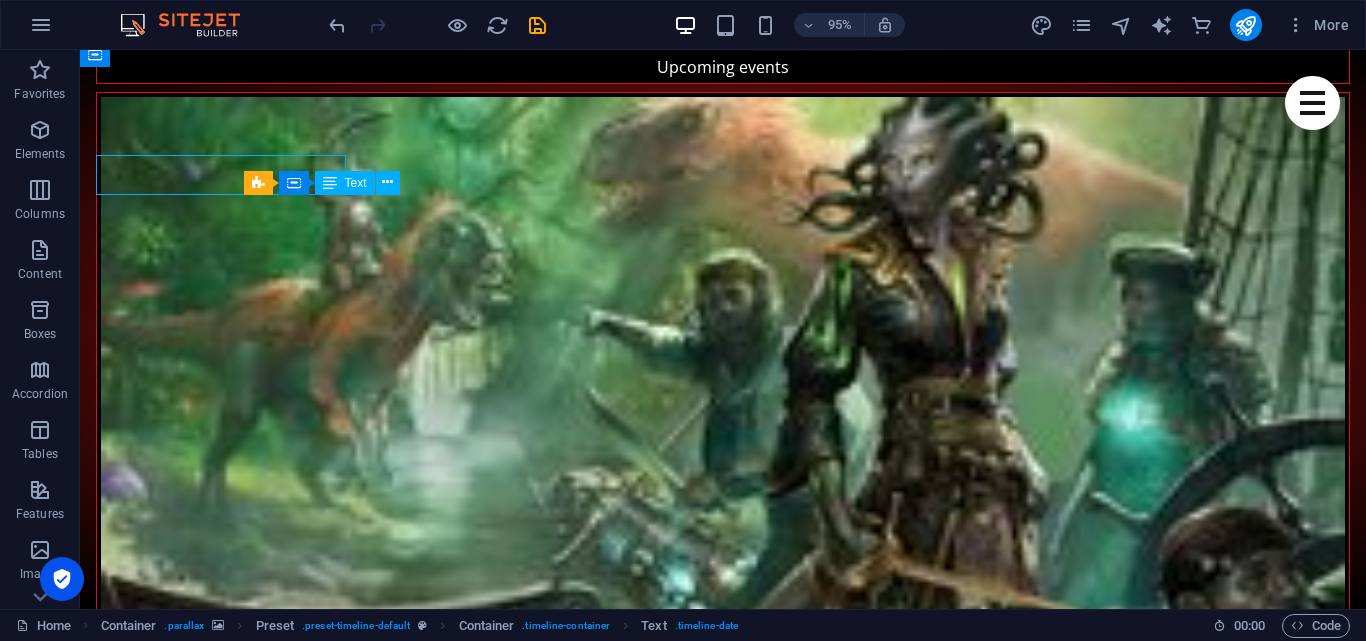scroll, scrollTop: 3891, scrollLeft: 0, axis: vertical 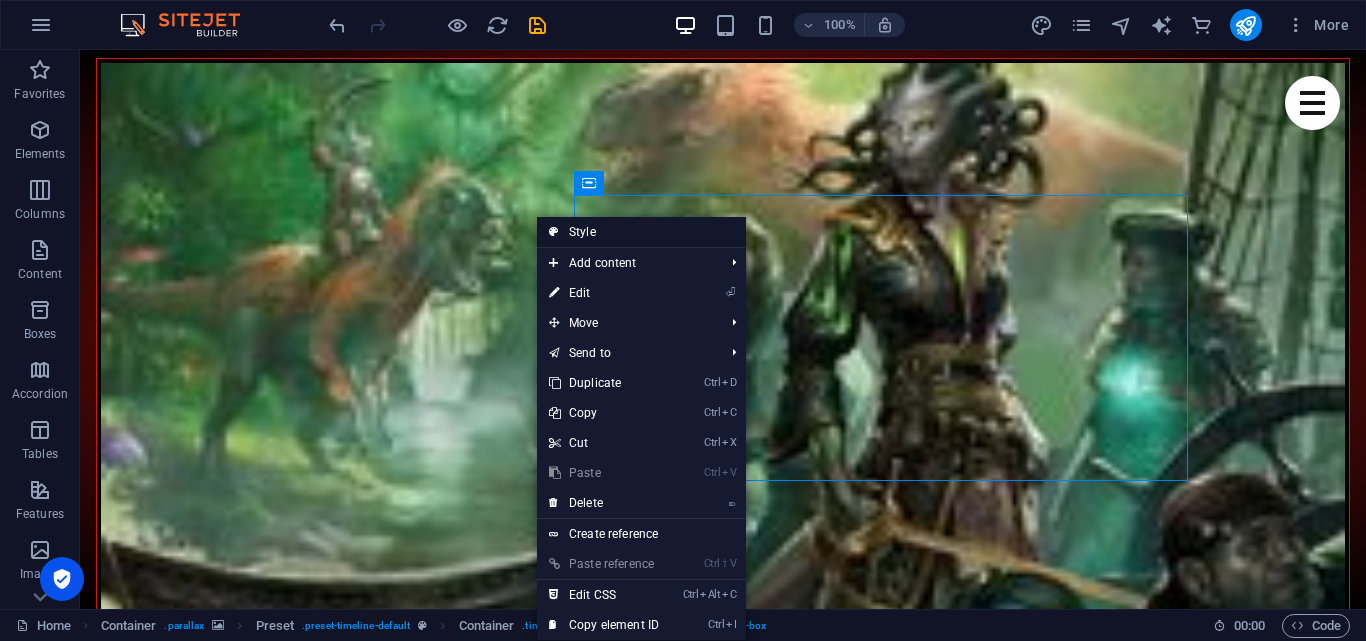 click on "Style" at bounding box center [641, 232] 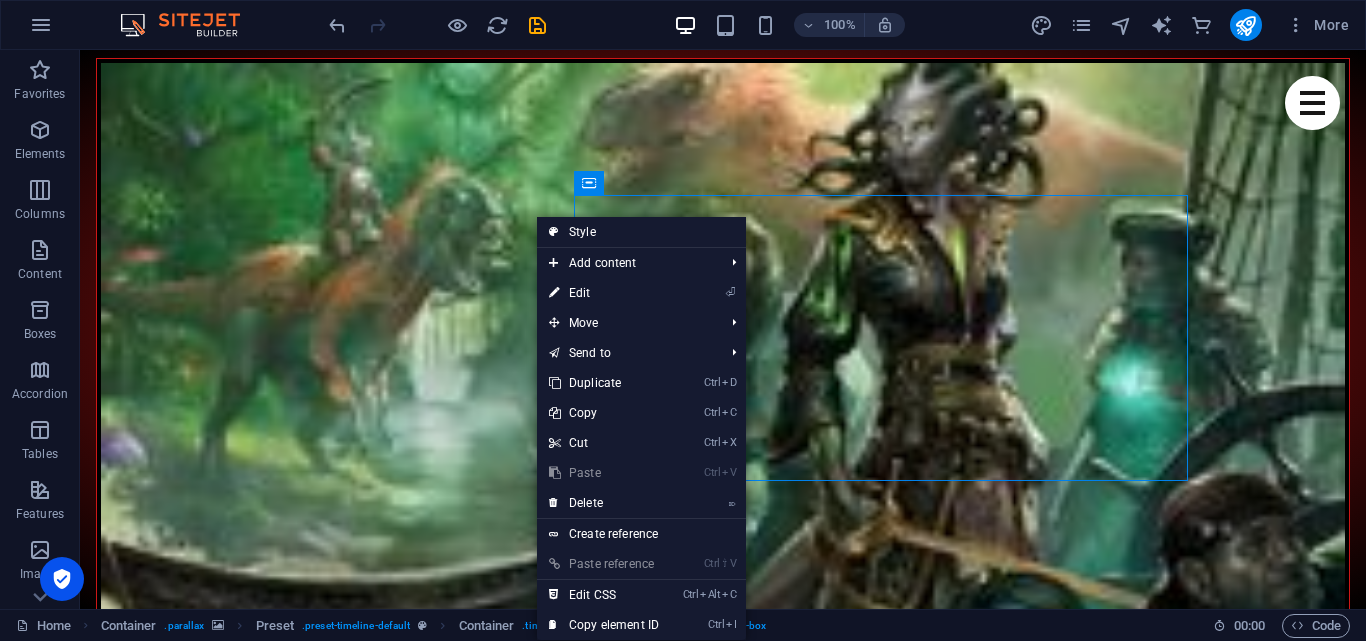 scroll, scrollTop: 3857, scrollLeft: 0, axis: vertical 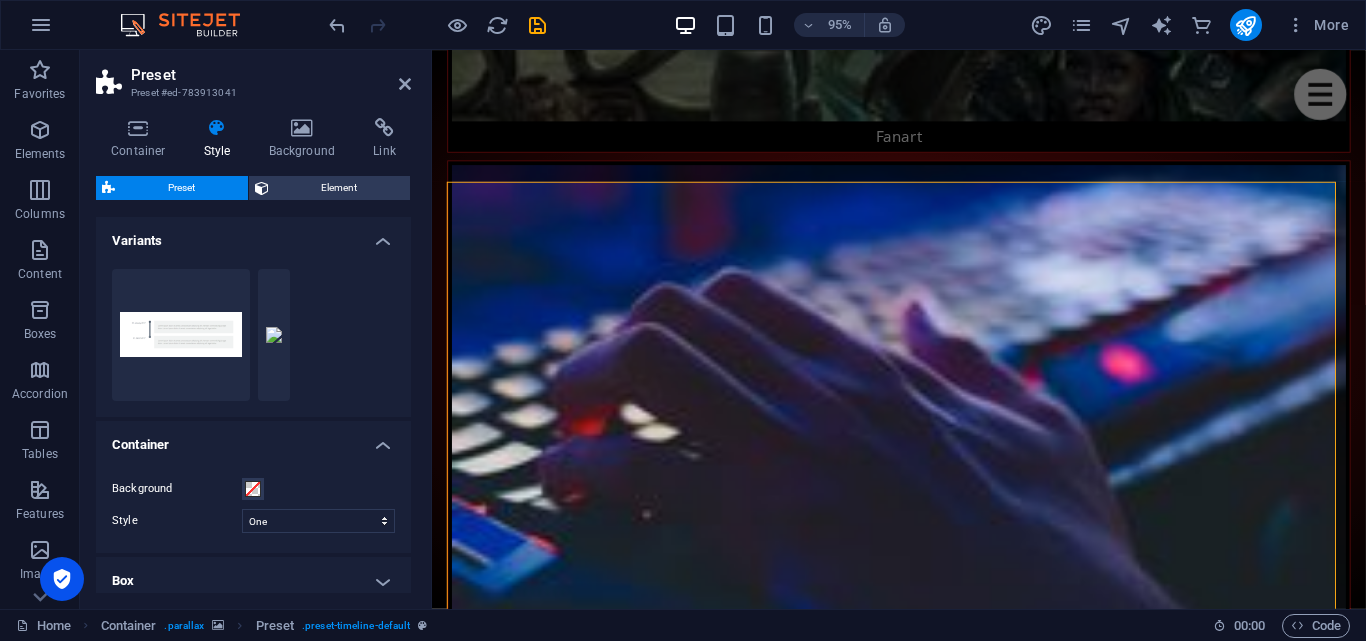drag, startPoint x: 162, startPoint y: 90, endPoint x: 167, endPoint y: 71, distance: 19.646883 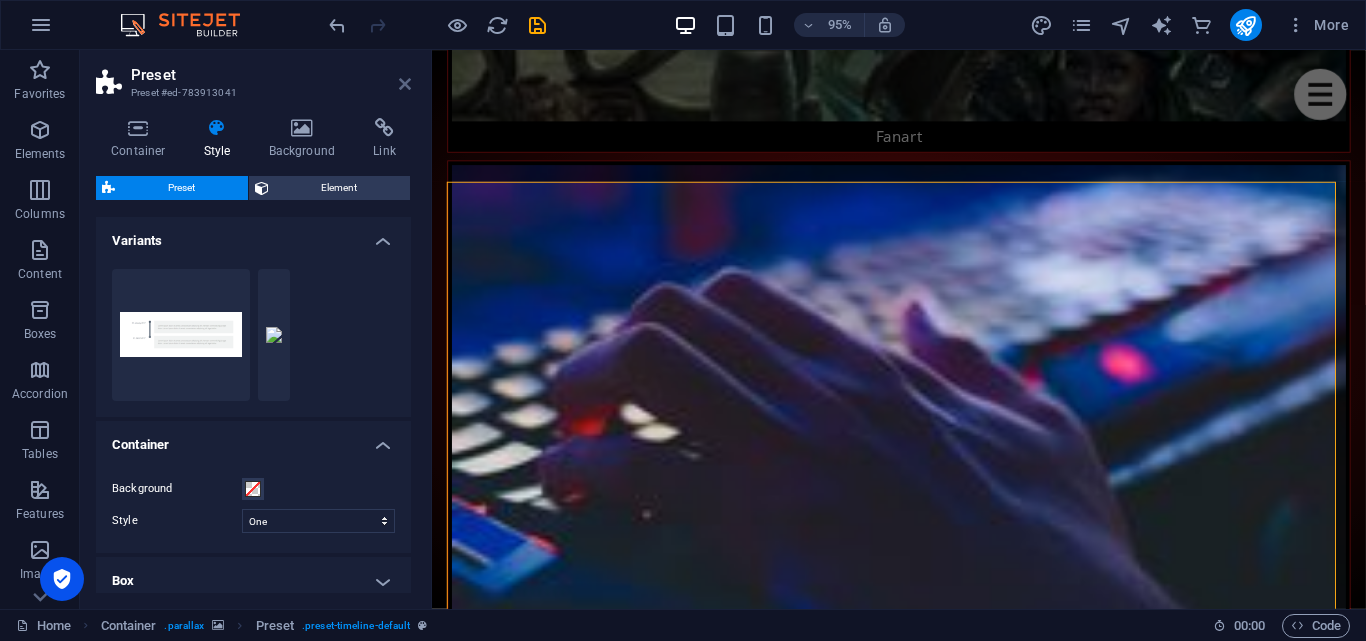 click at bounding box center [405, 84] 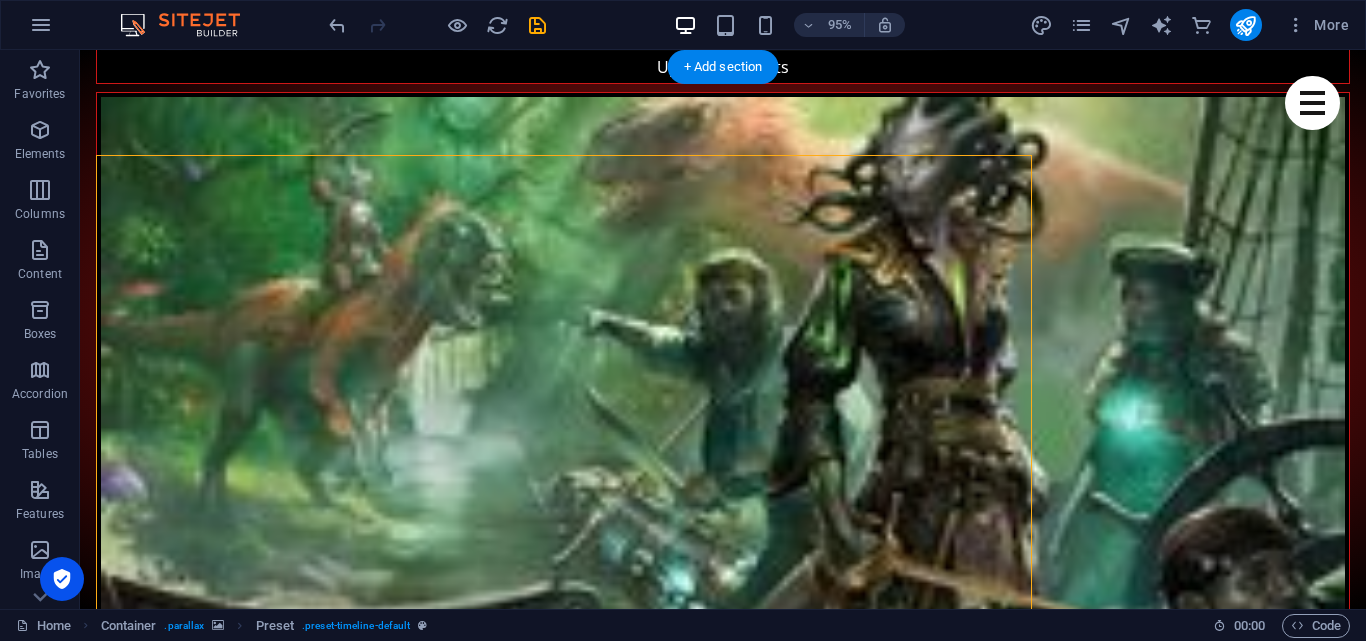 scroll, scrollTop: 3891, scrollLeft: 0, axis: vertical 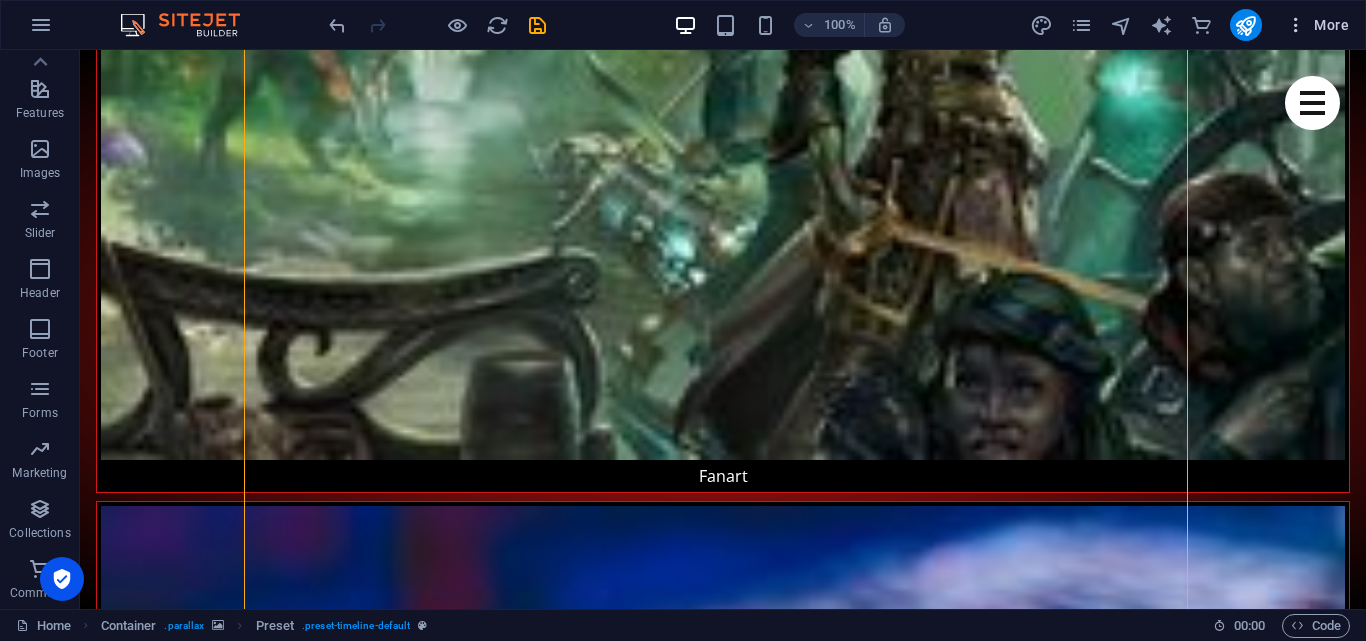 click at bounding box center [1296, 25] 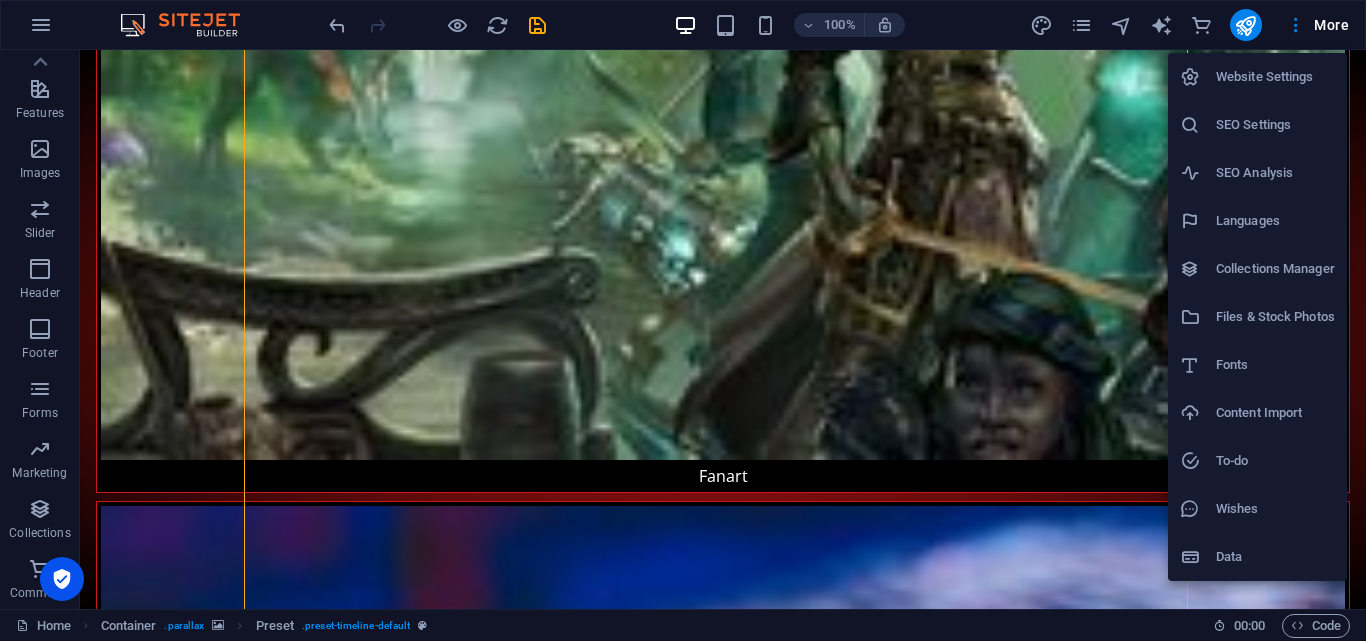 click on "Website Settings" at bounding box center [1275, 77] 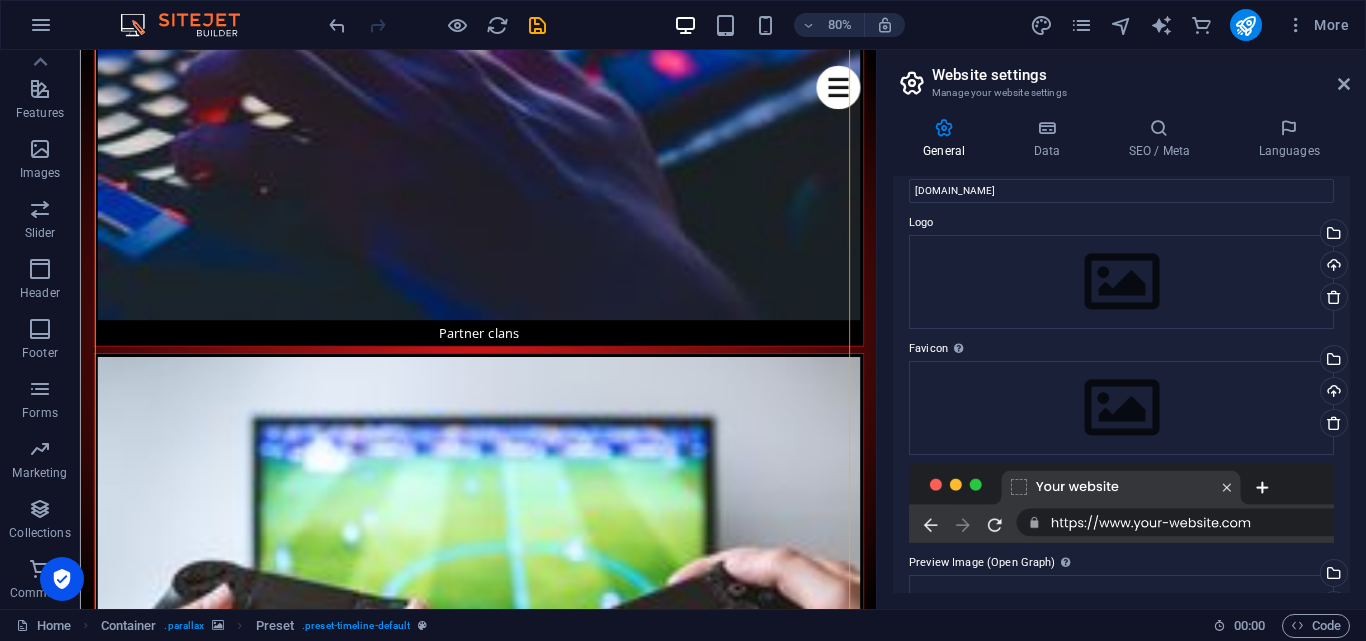 scroll, scrollTop: 0, scrollLeft: 0, axis: both 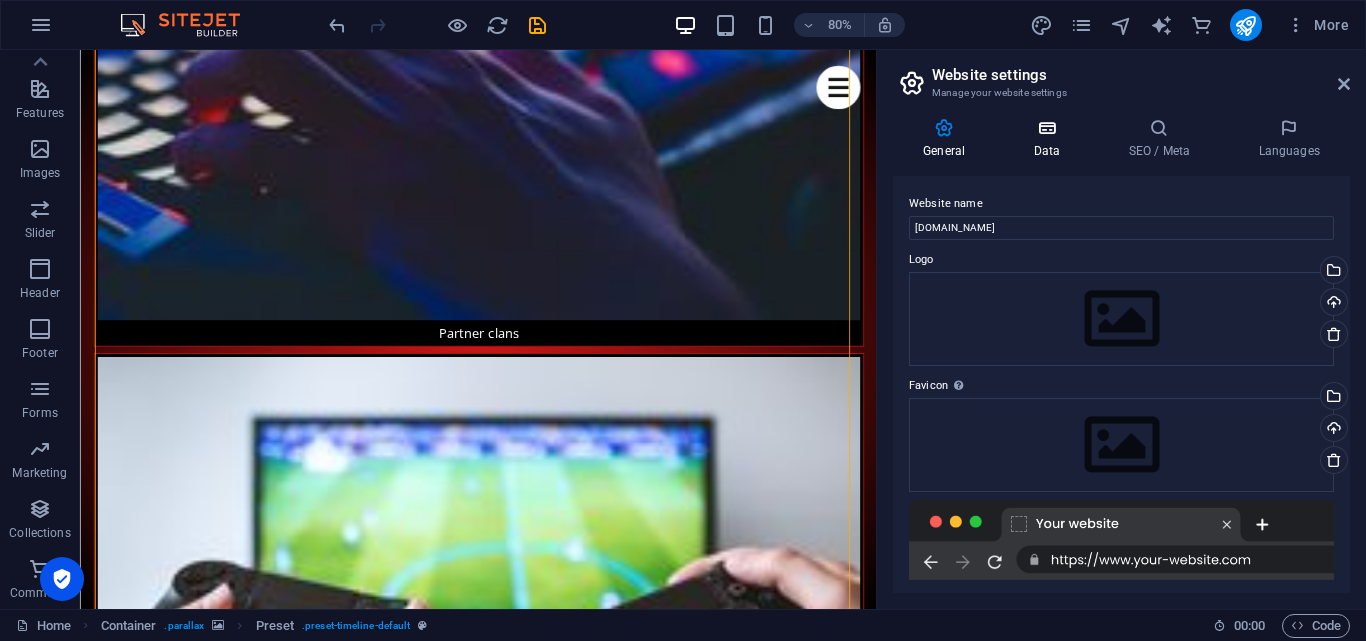 click at bounding box center [1046, 128] 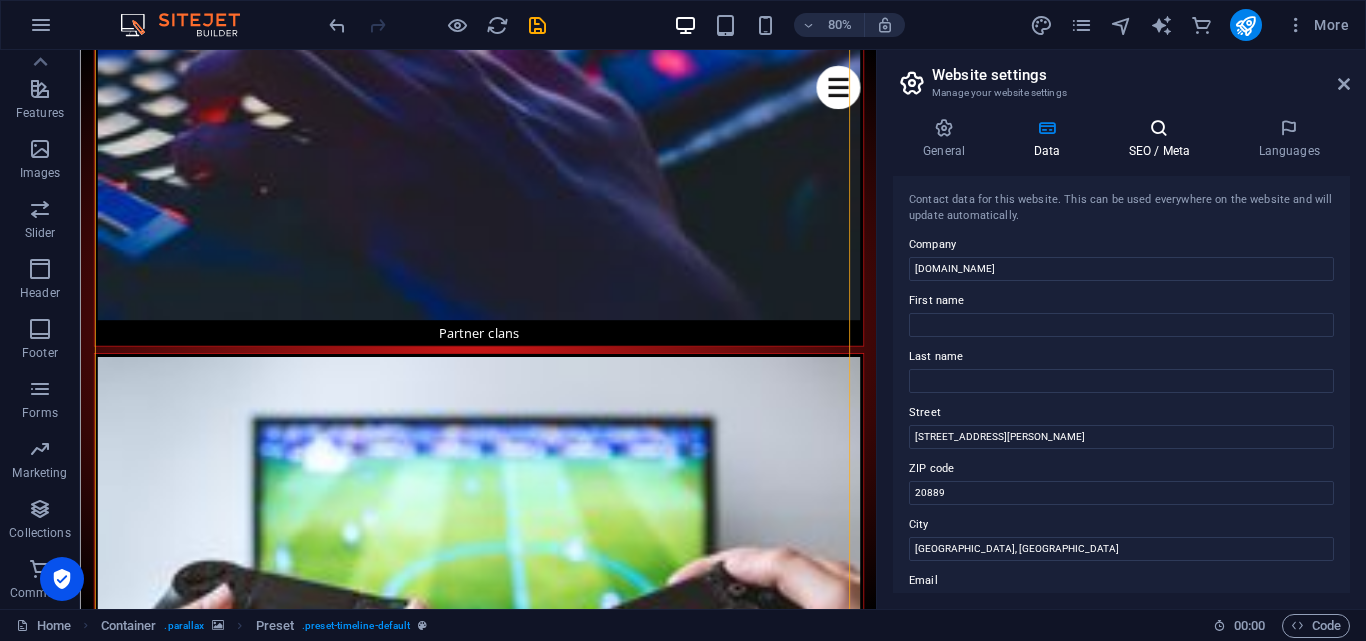 click on "SEO / Meta" at bounding box center (1163, 139) 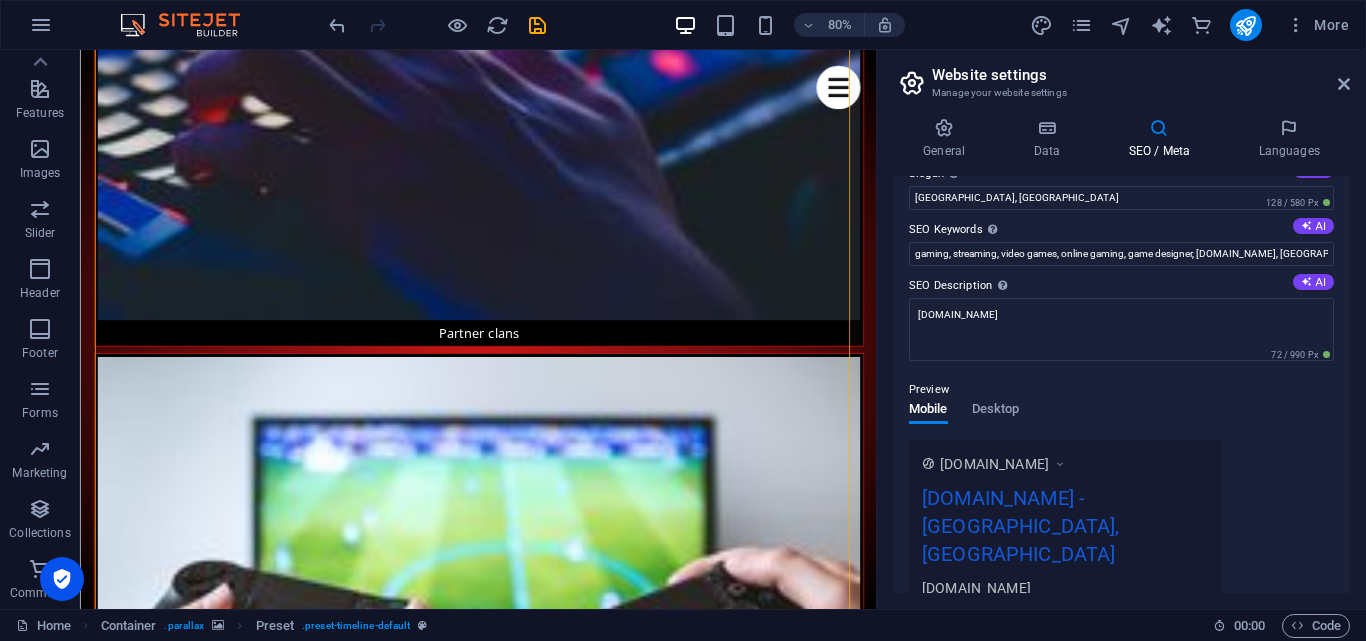 scroll, scrollTop: 319, scrollLeft: 0, axis: vertical 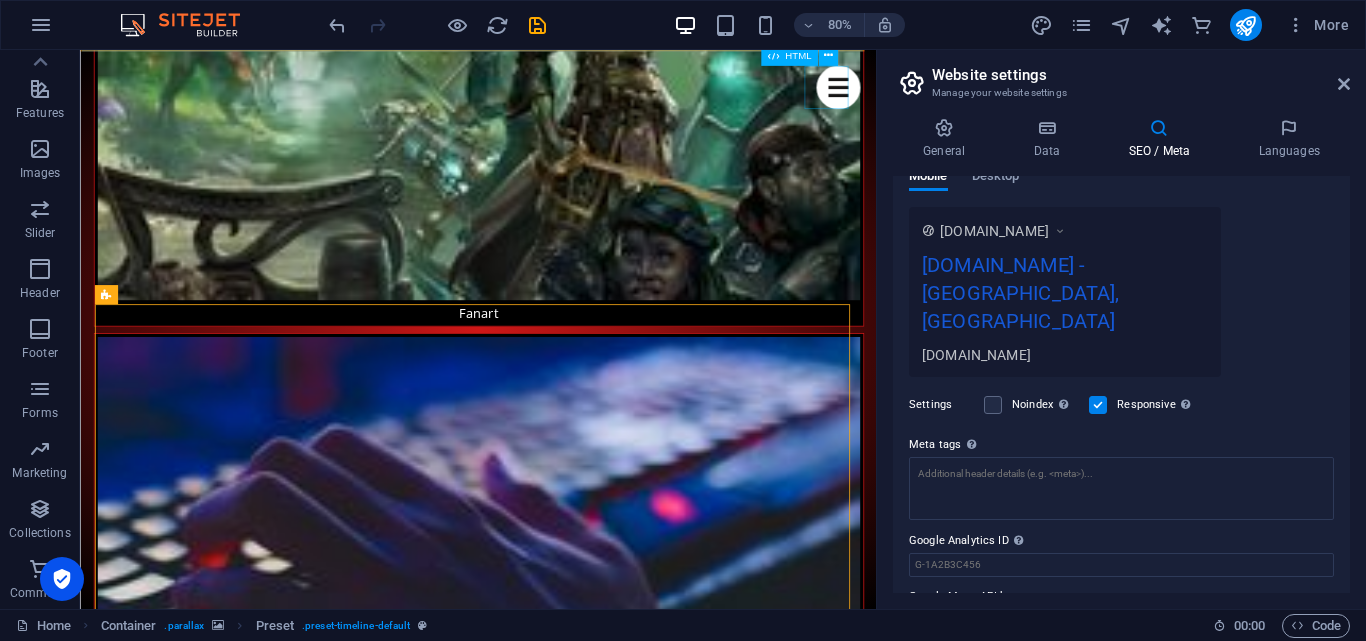 click at bounding box center (1027, 97) 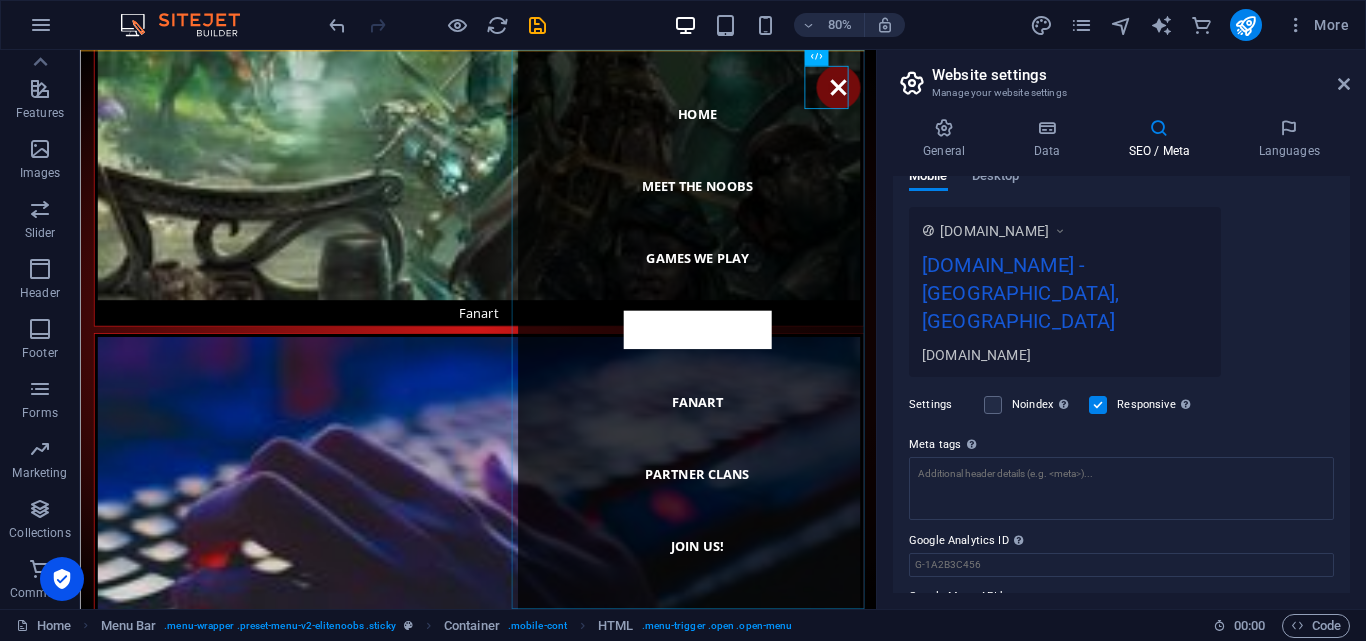 click on "Home Meet the noobs Games we play Upcoming Events Fanart Partner Clans Join us!" at bounding box center (851, 399) 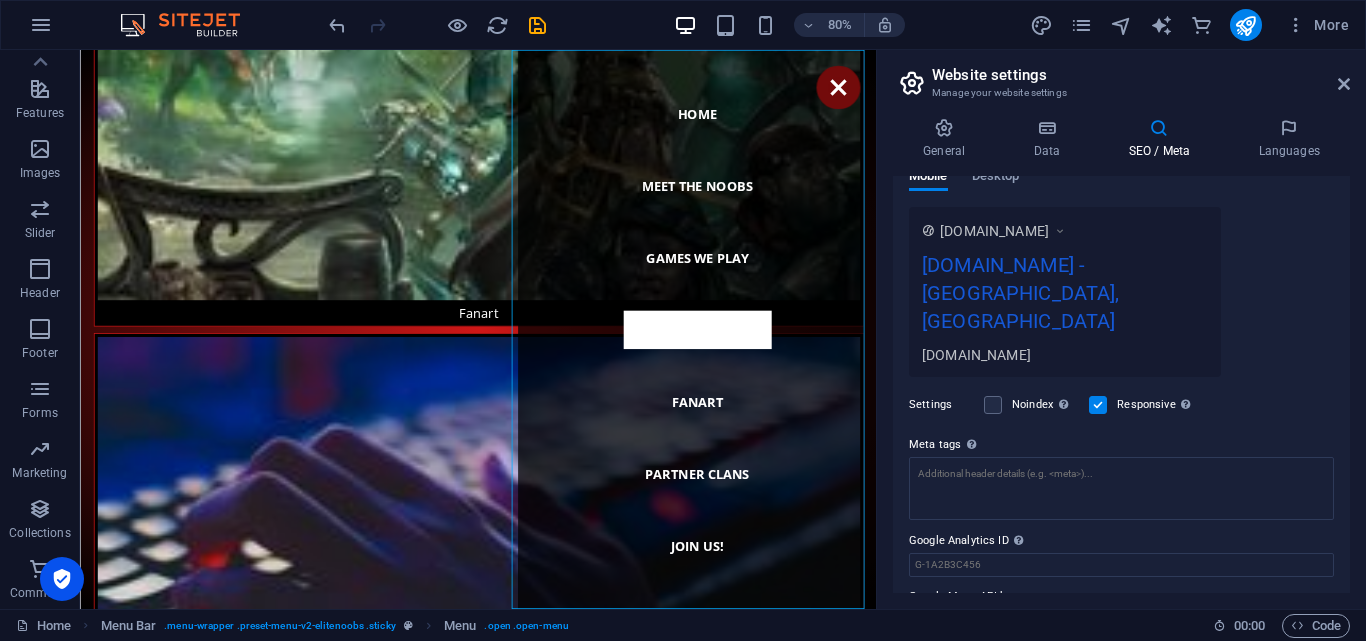 click on "Home Meet the noobs Games we play Upcoming Events Fanart Partner Clans Join us!" at bounding box center (851, 399) 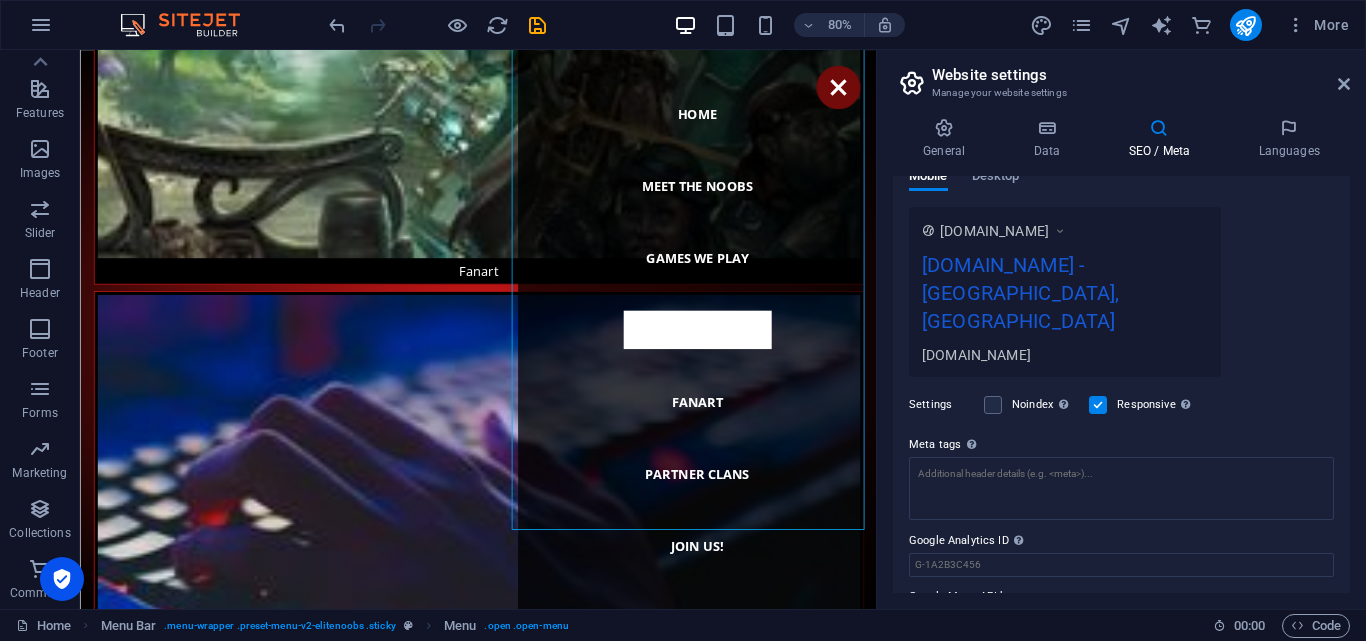scroll, scrollTop: 3791, scrollLeft: 0, axis: vertical 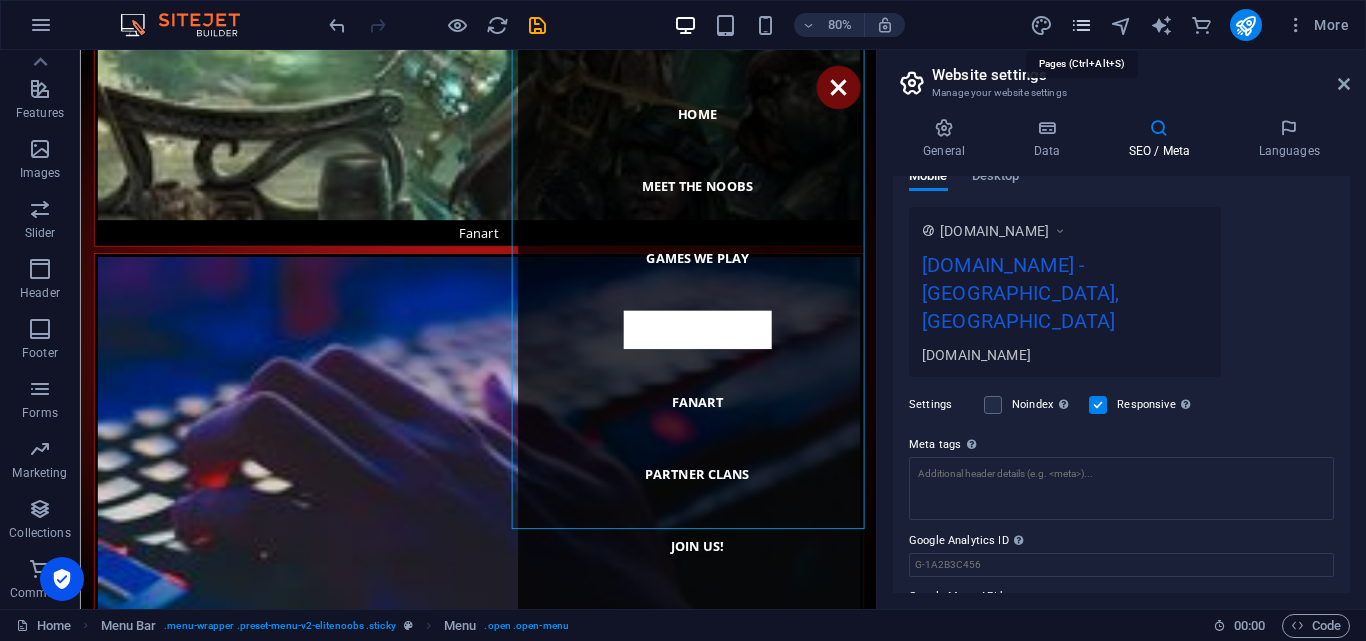 click at bounding box center [1081, 25] 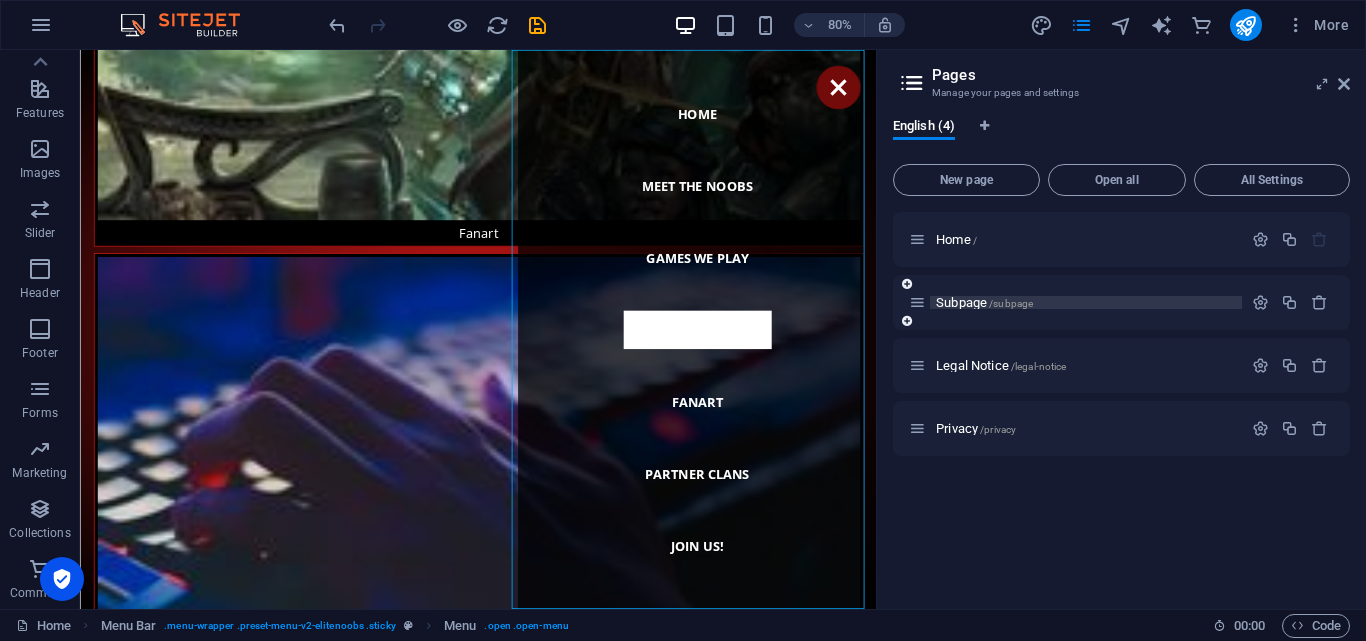 click on "Subpage /subpage" at bounding box center [1086, 302] 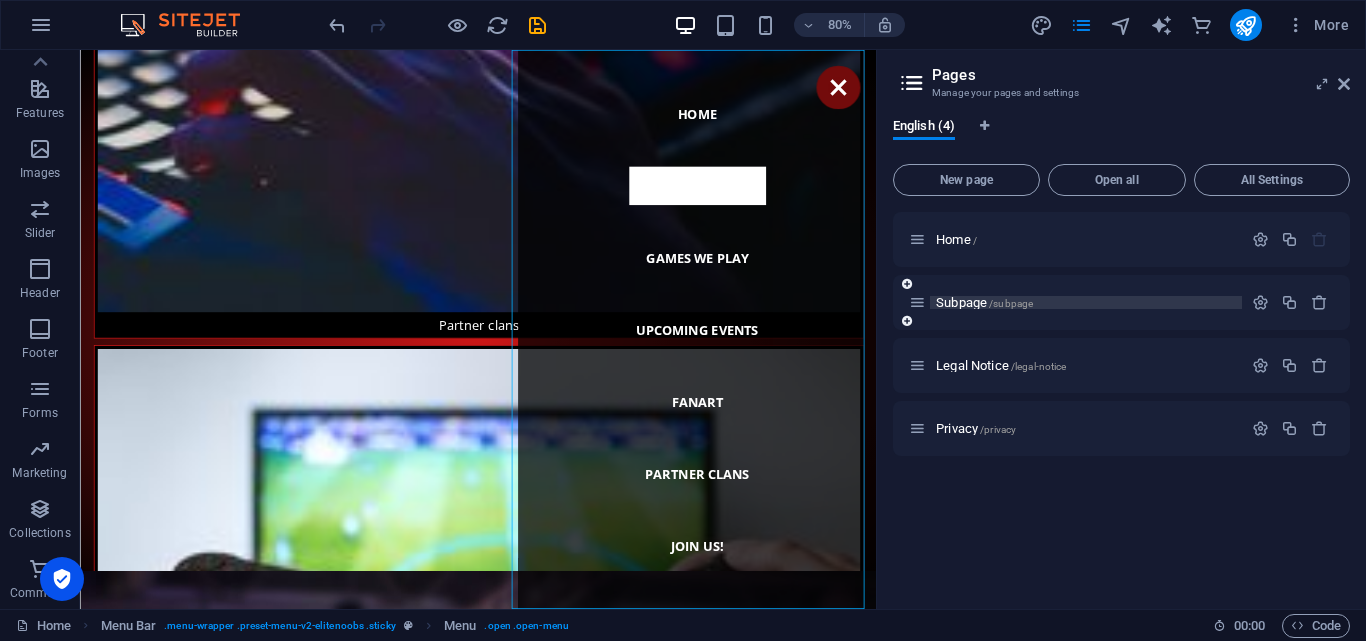 scroll, scrollTop: 0, scrollLeft: 0, axis: both 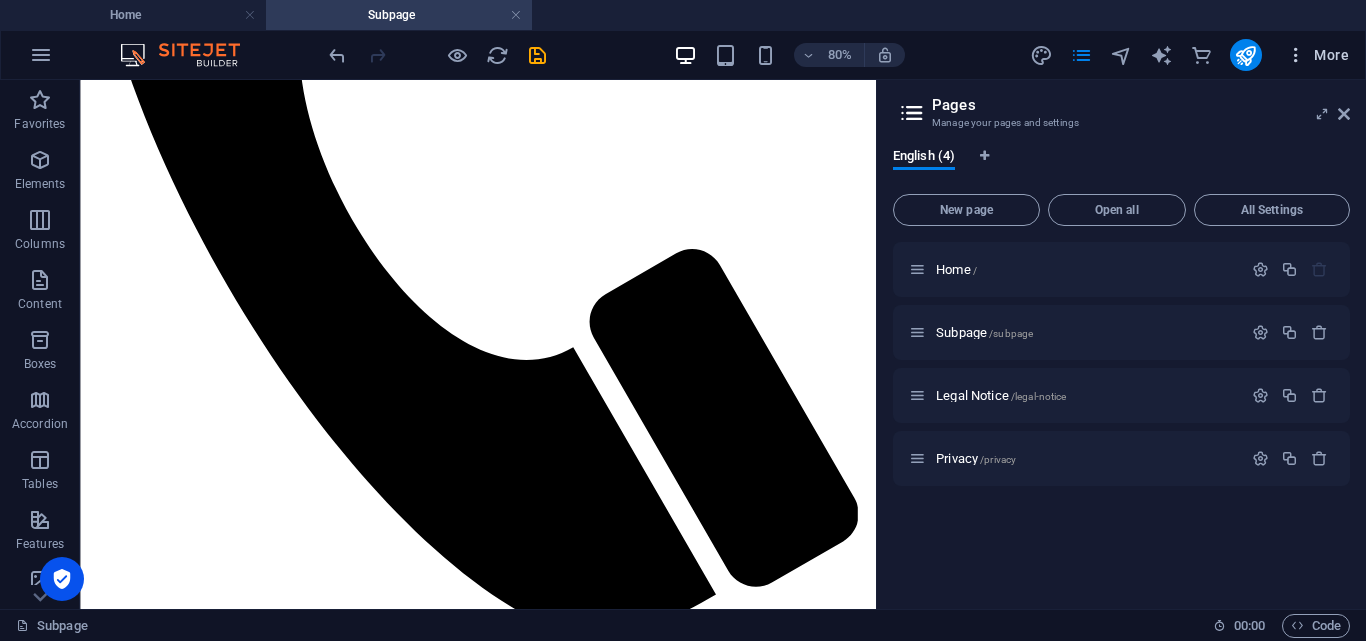 click on "More" at bounding box center (1317, 55) 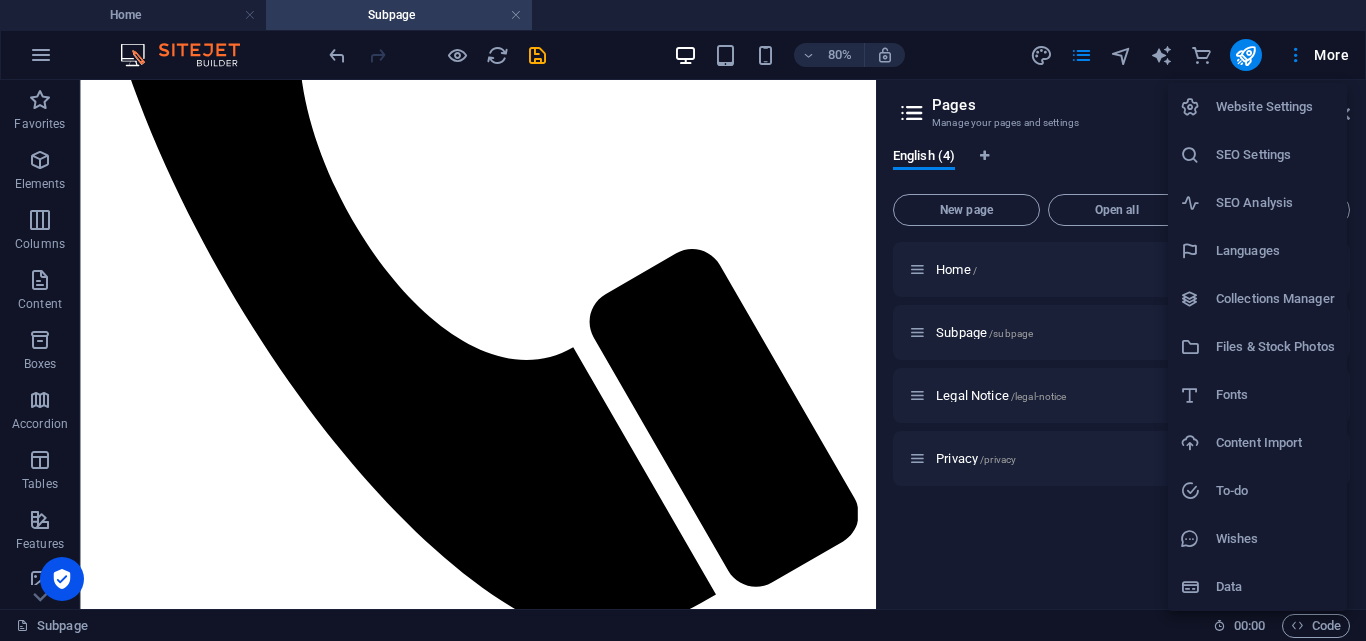 click at bounding box center [683, 320] 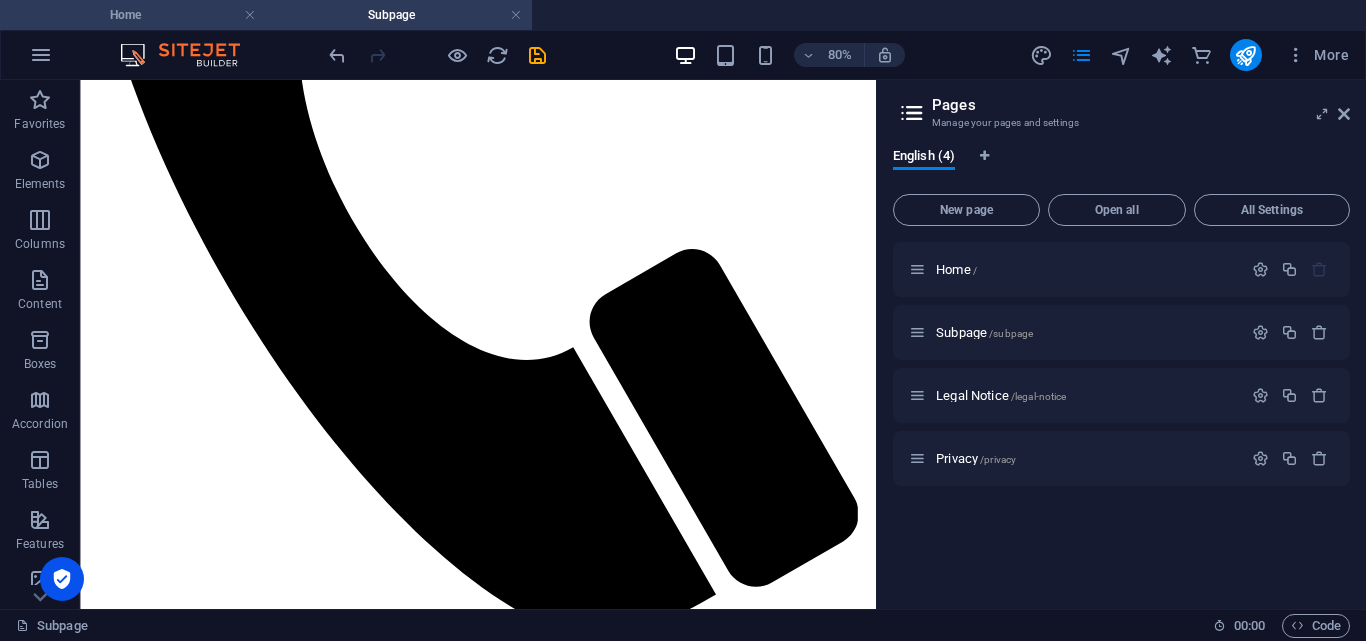 click on "Home" at bounding box center [133, 15] 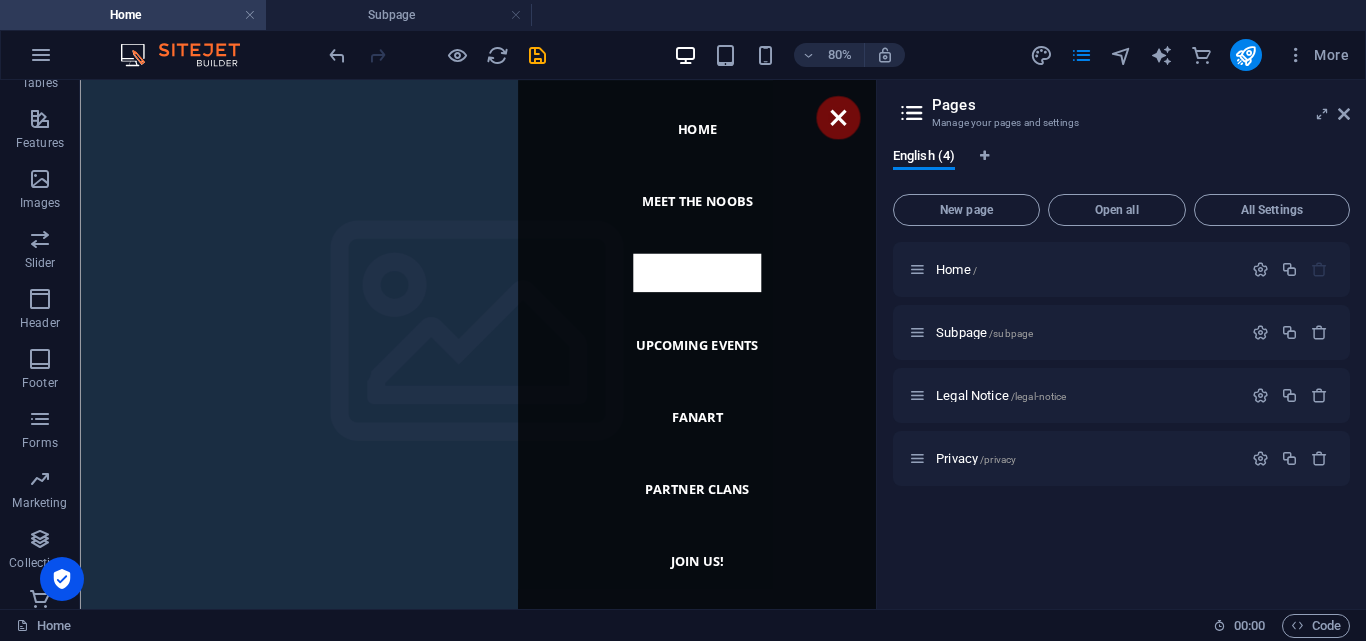 scroll, scrollTop: 3791, scrollLeft: 0, axis: vertical 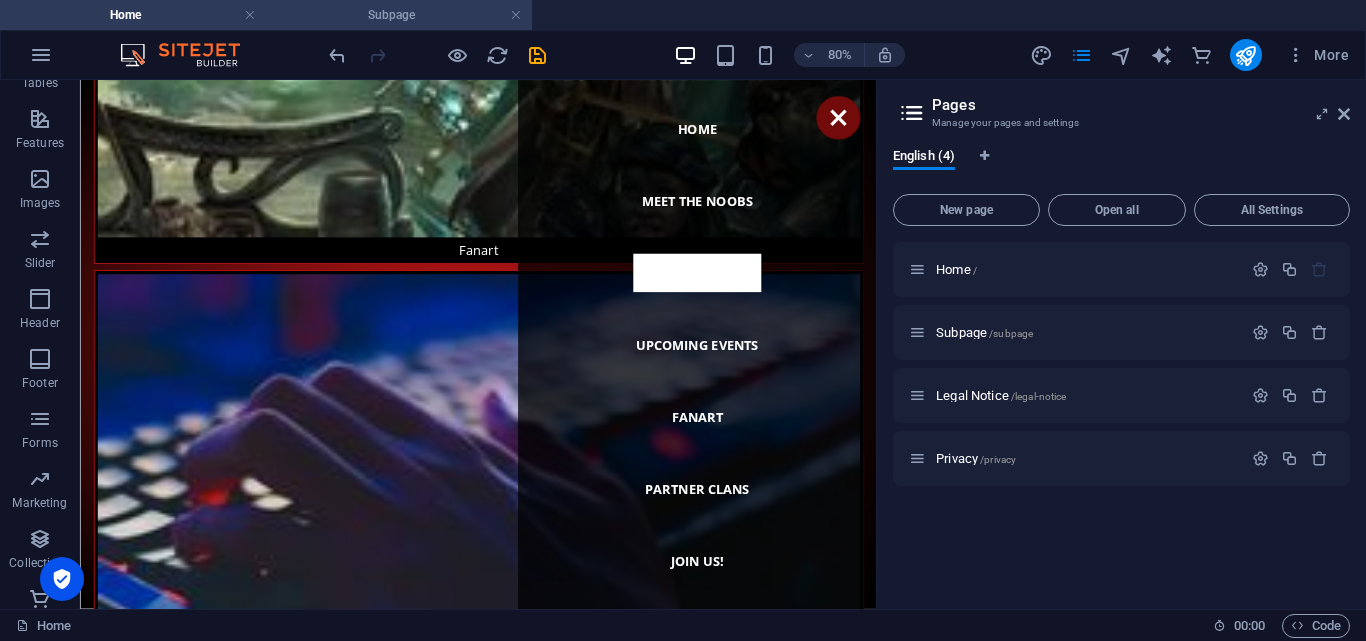 click on "Subpage" at bounding box center [399, 15] 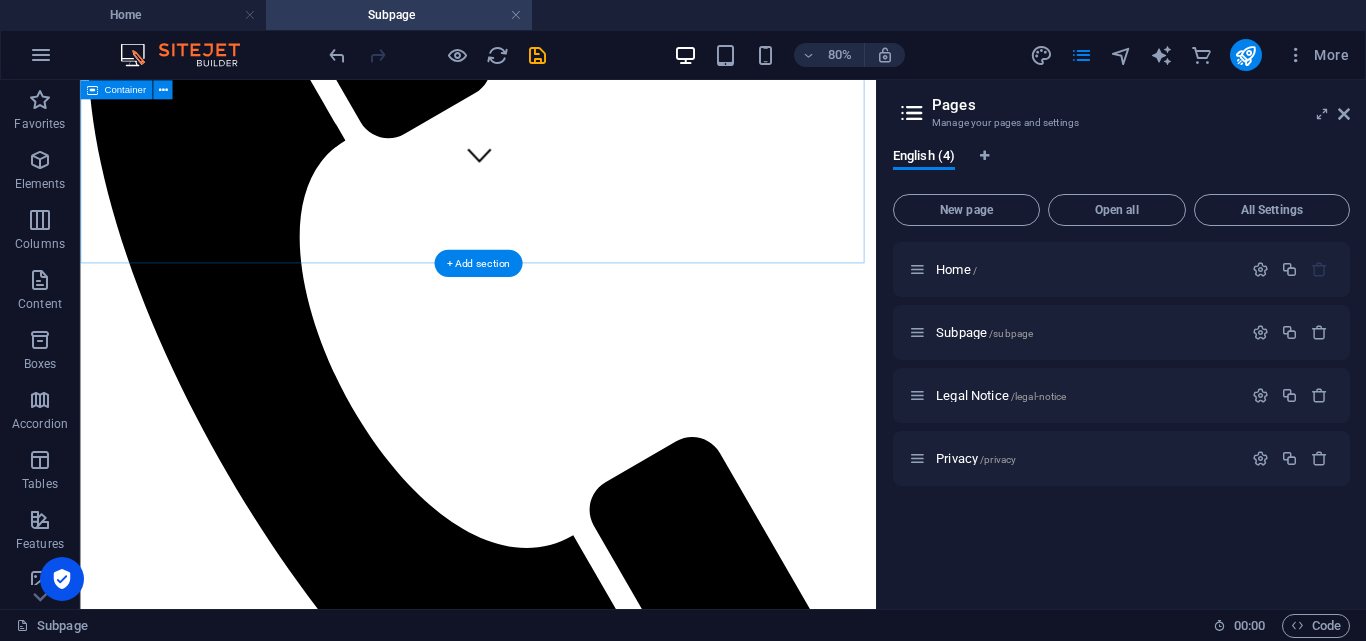 scroll, scrollTop: 368, scrollLeft: 0, axis: vertical 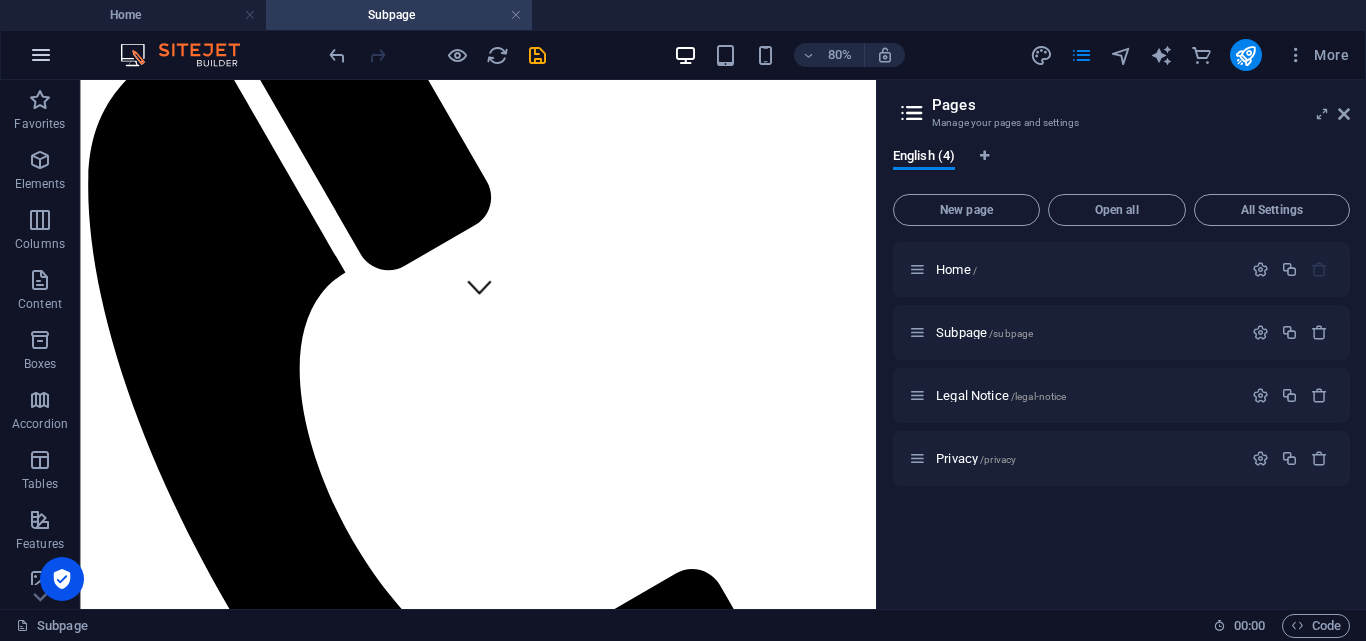click at bounding box center (41, 55) 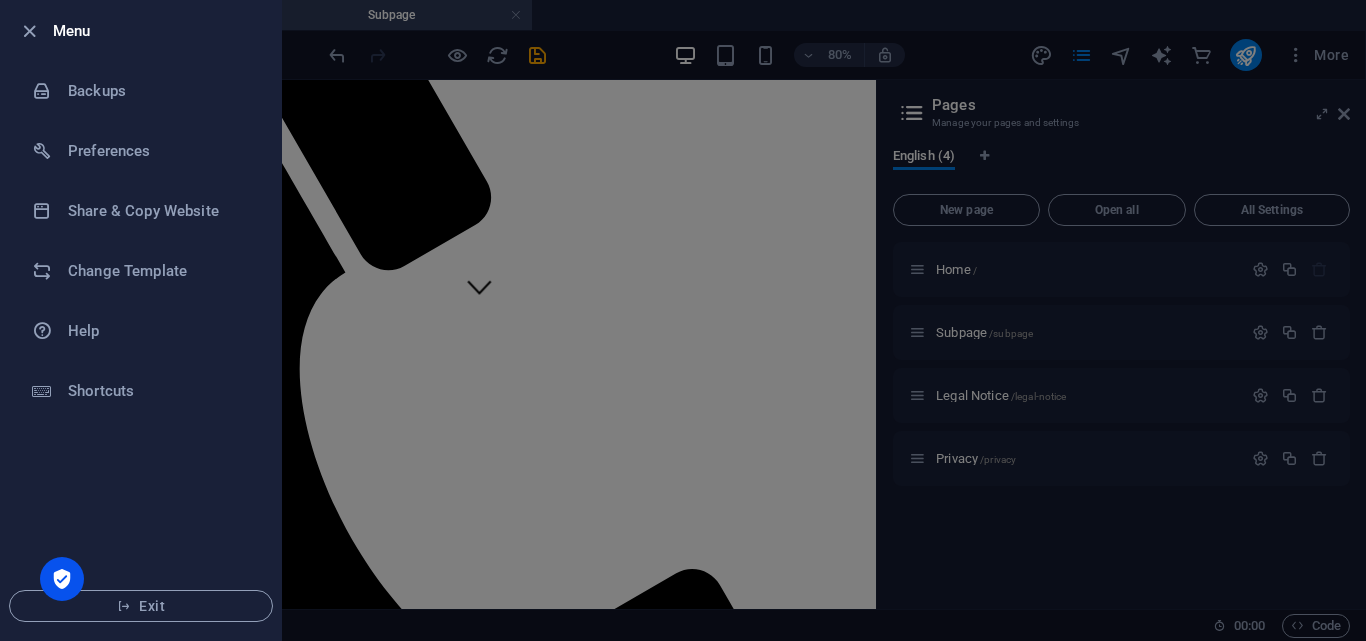 drag, startPoint x: 36, startPoint y: 54, endPoint x: 118, endPoint y: 33, distance: 84.646324 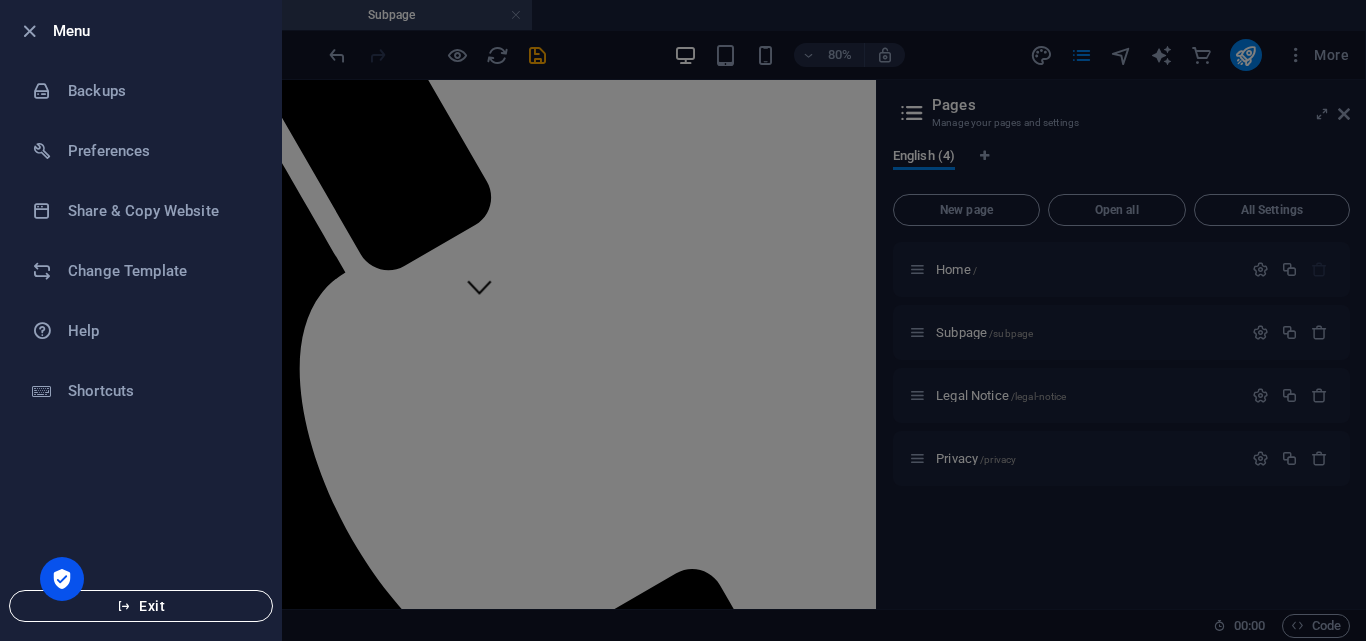 click on "Exit" at bounding box center [141, 606] 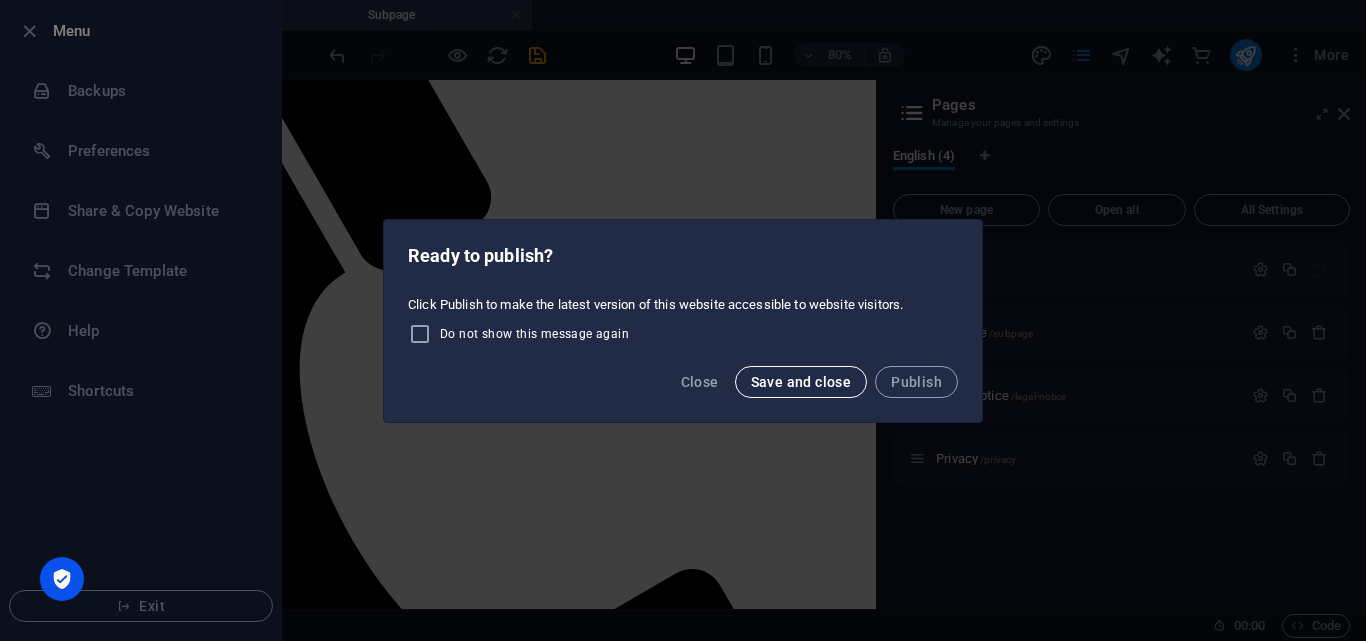 click on "Save and close" at bounding box center [801, 382] 